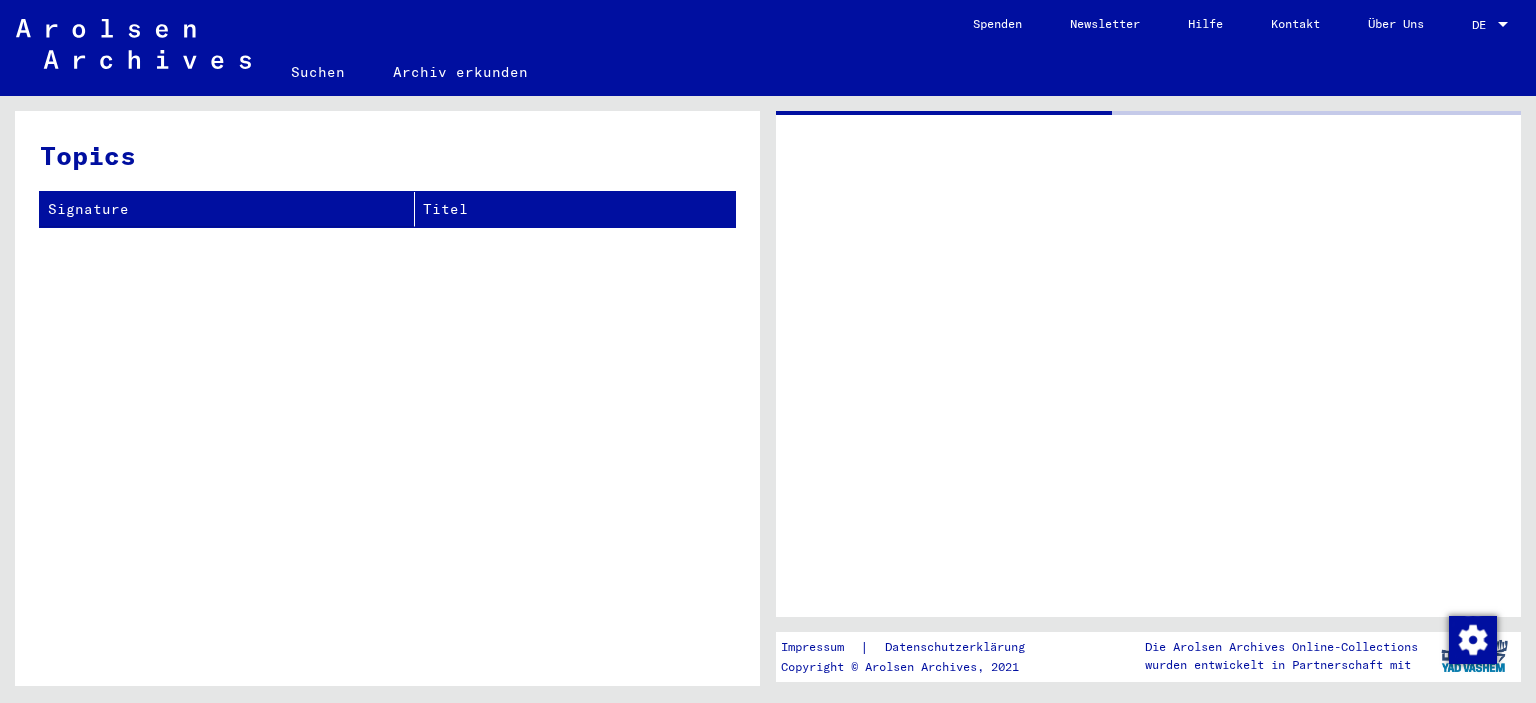 scroll, scrollTop: 0, scrollLeft: 0, axis: both 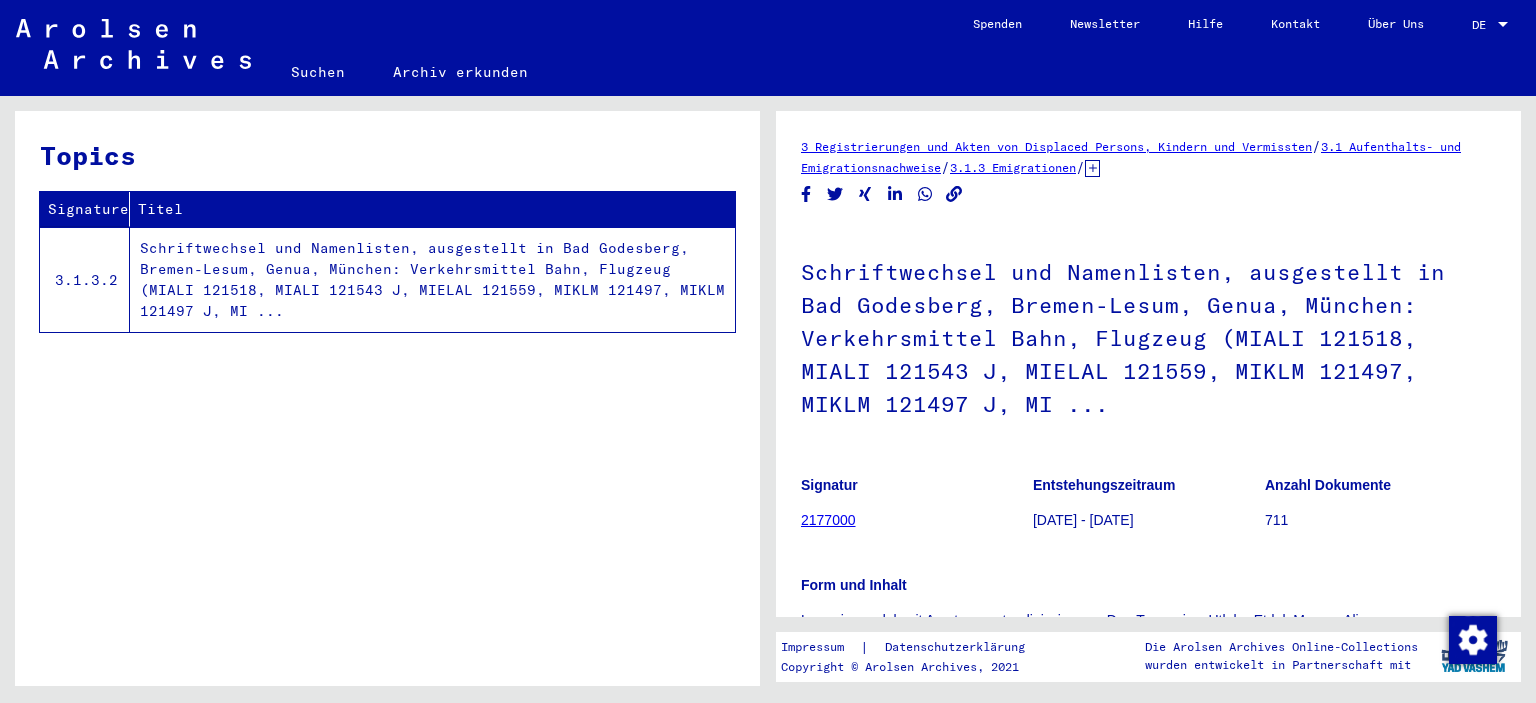 click on "Suchen" 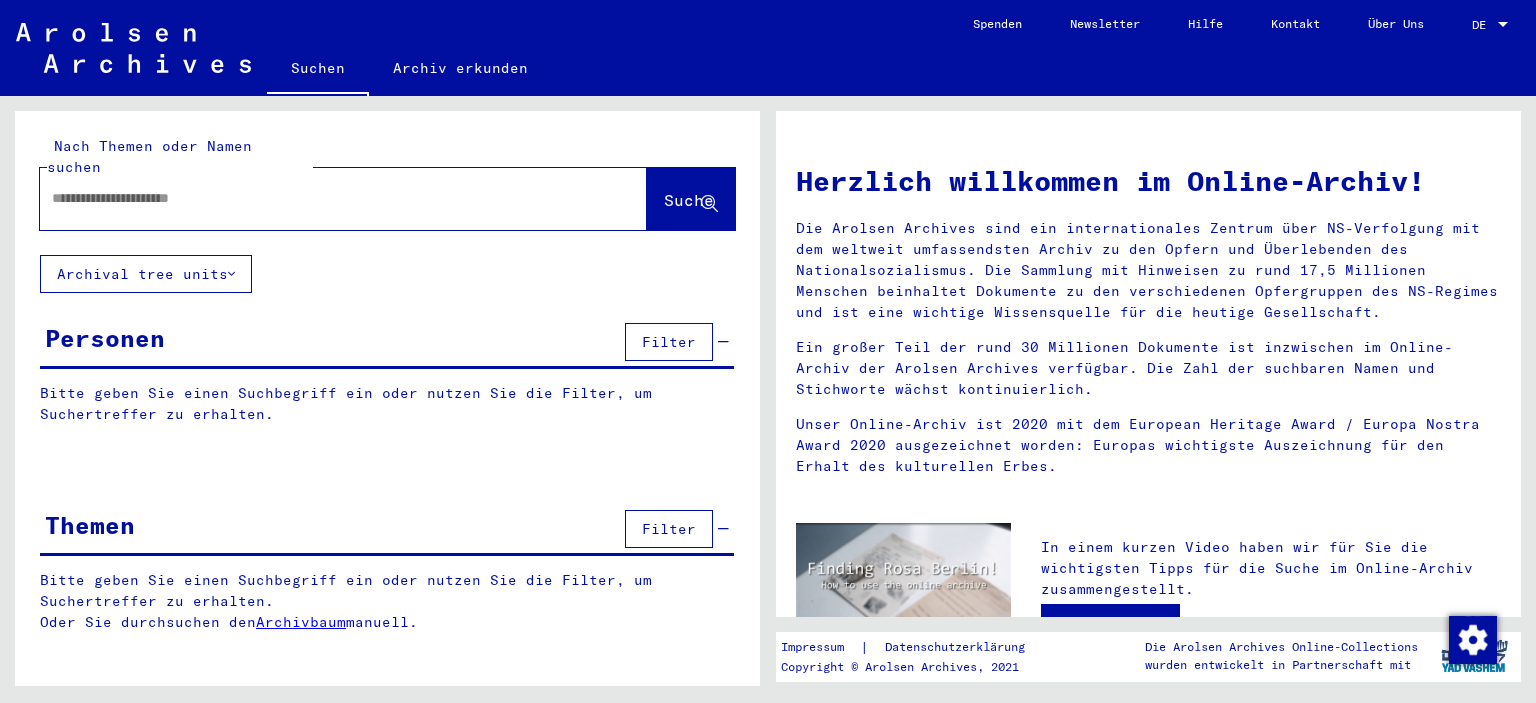 click 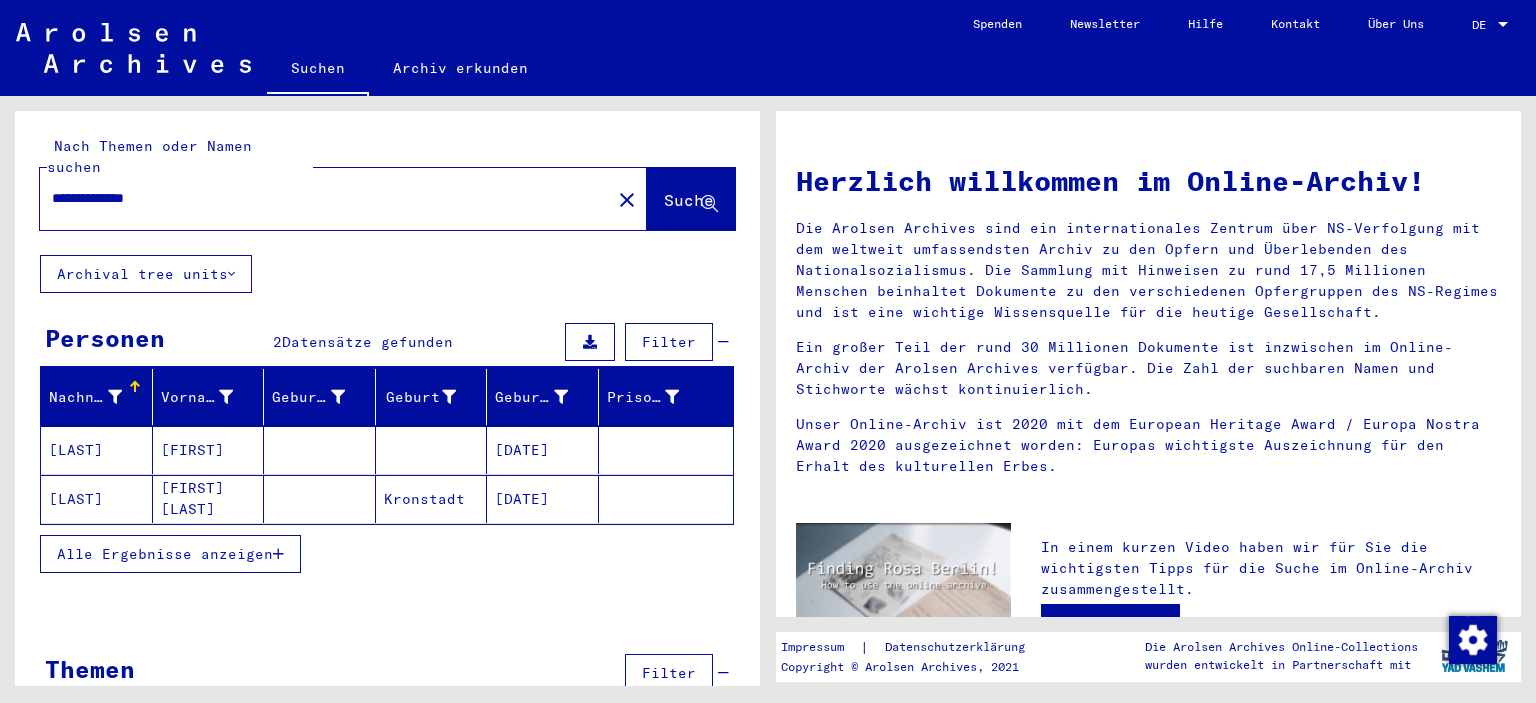 scroll, scrollTop: 26, scrollLeft: 0, axis: vertical 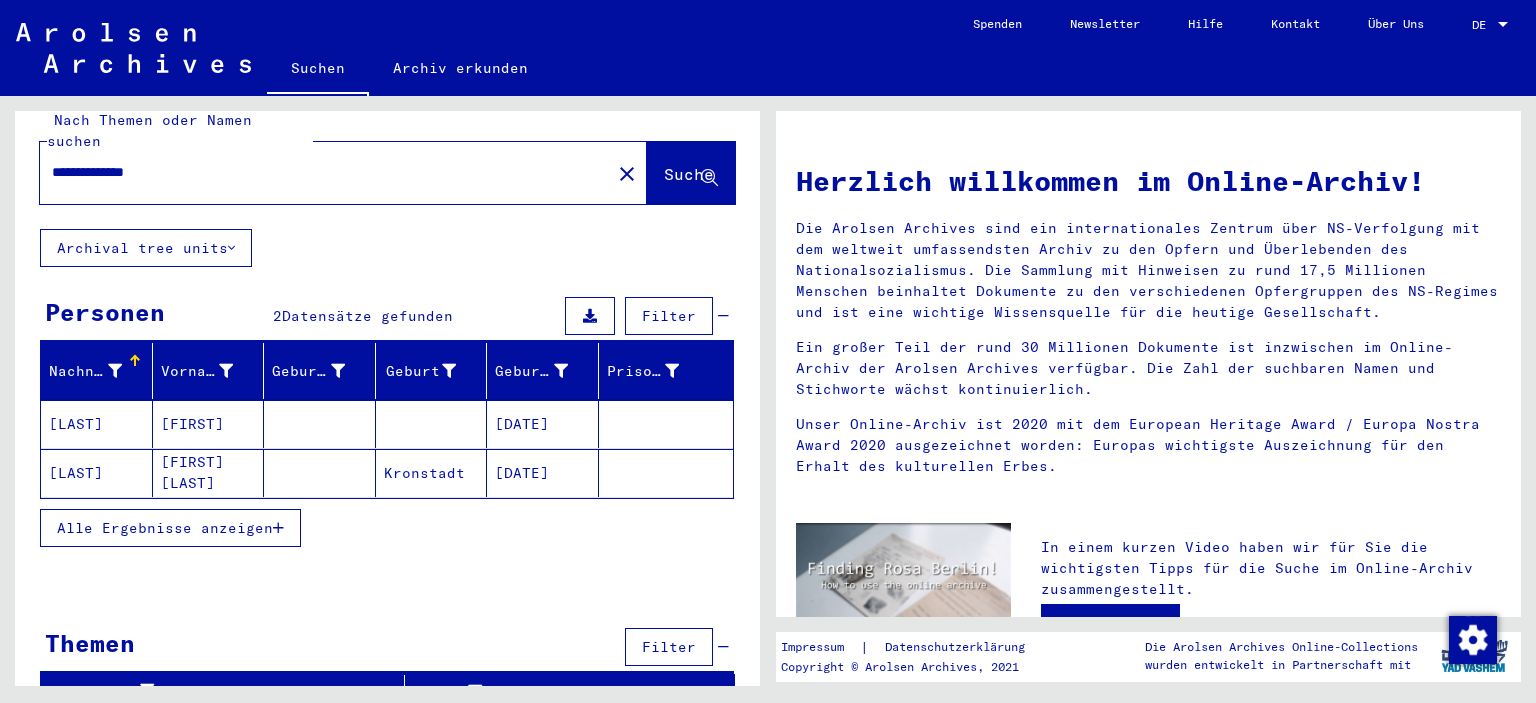 click on "[LAST]" at bounding box center [97, 473] 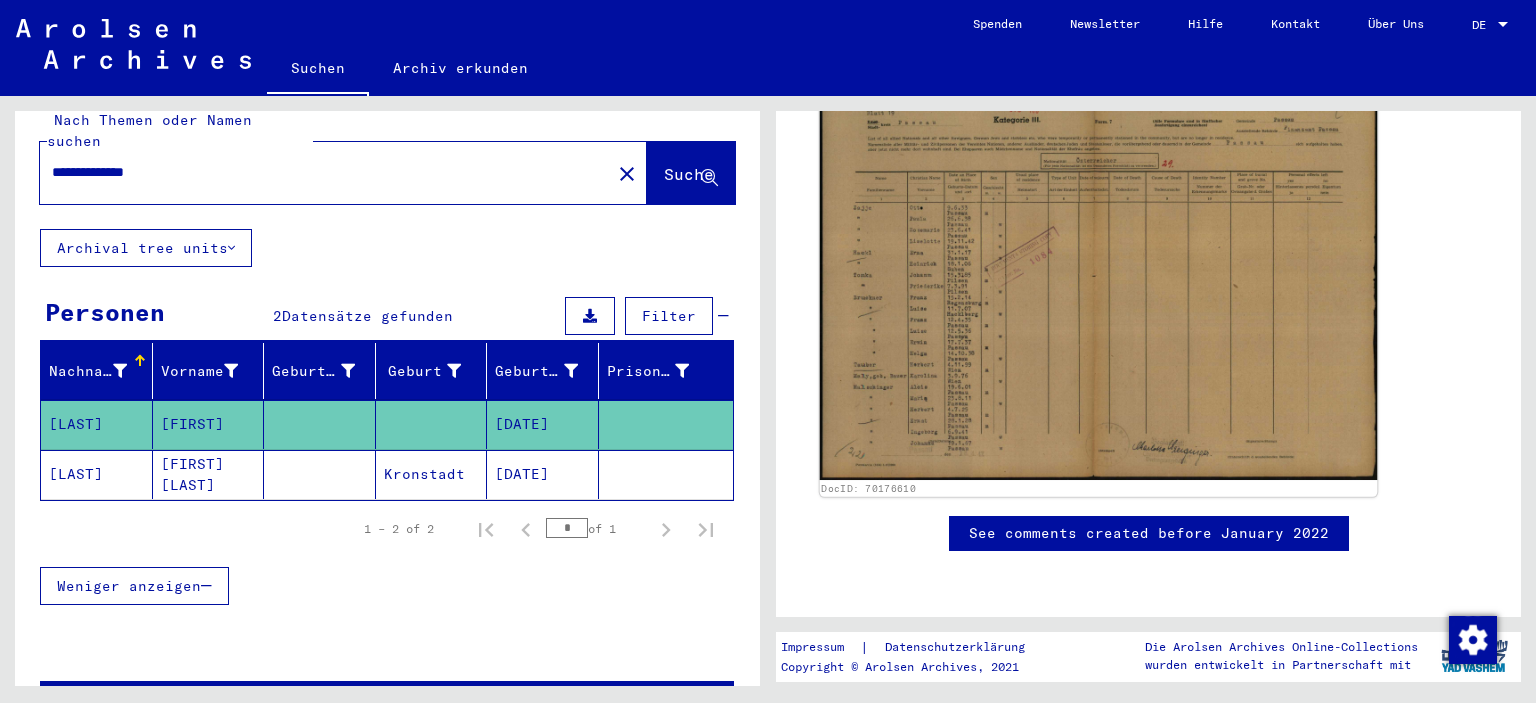 scroll, scrollTop: 393, scrollLeft: 0, axis: vertical 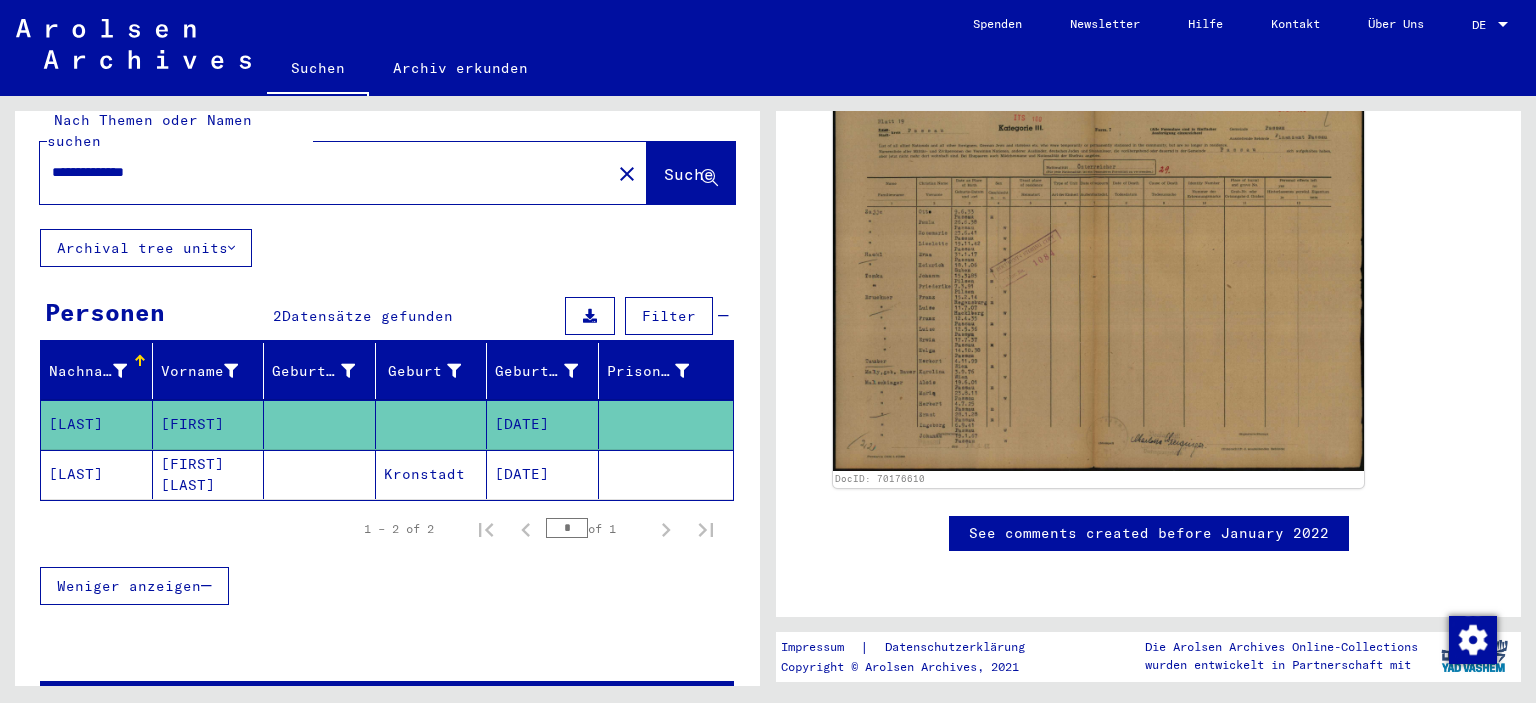 click on "**********" 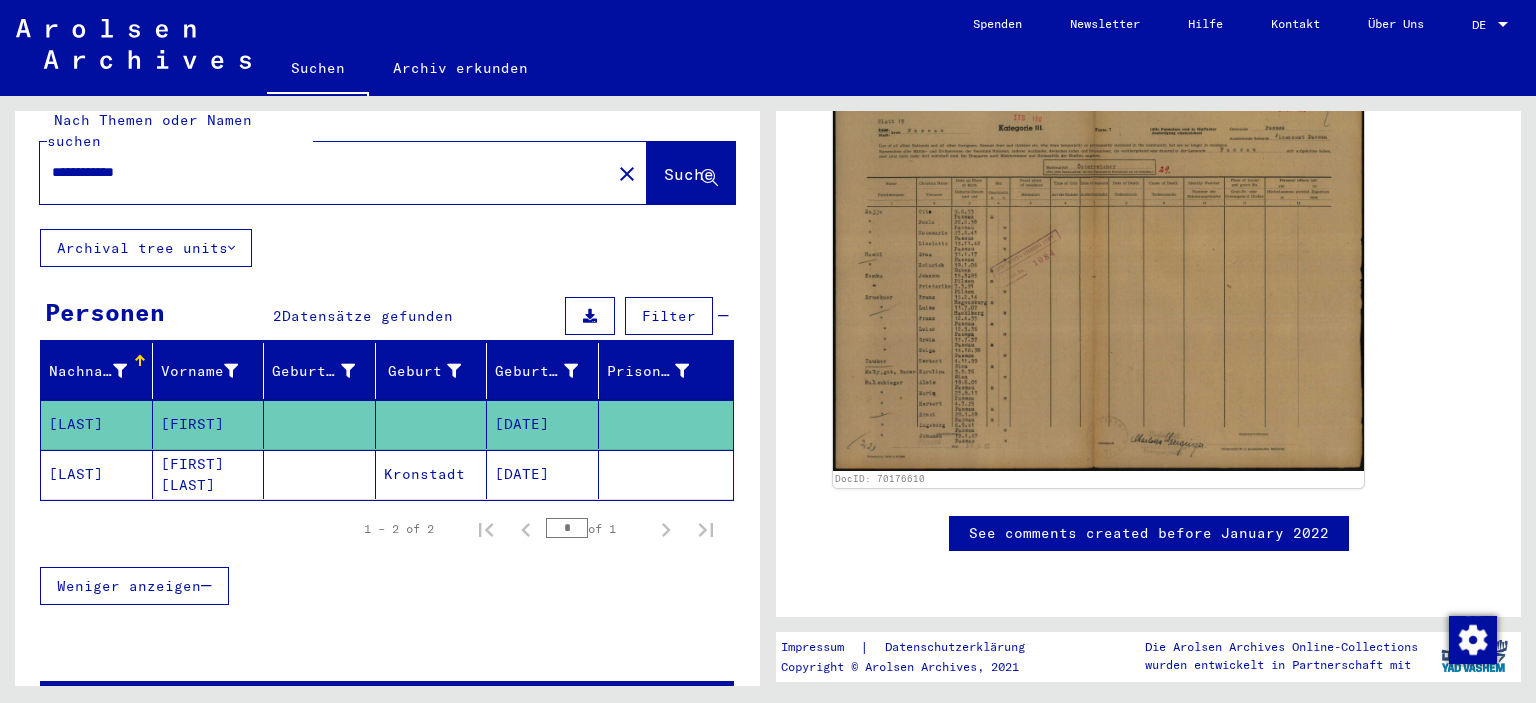 scroll, scrollTop: 0, scrollLeft: 0, axis: both 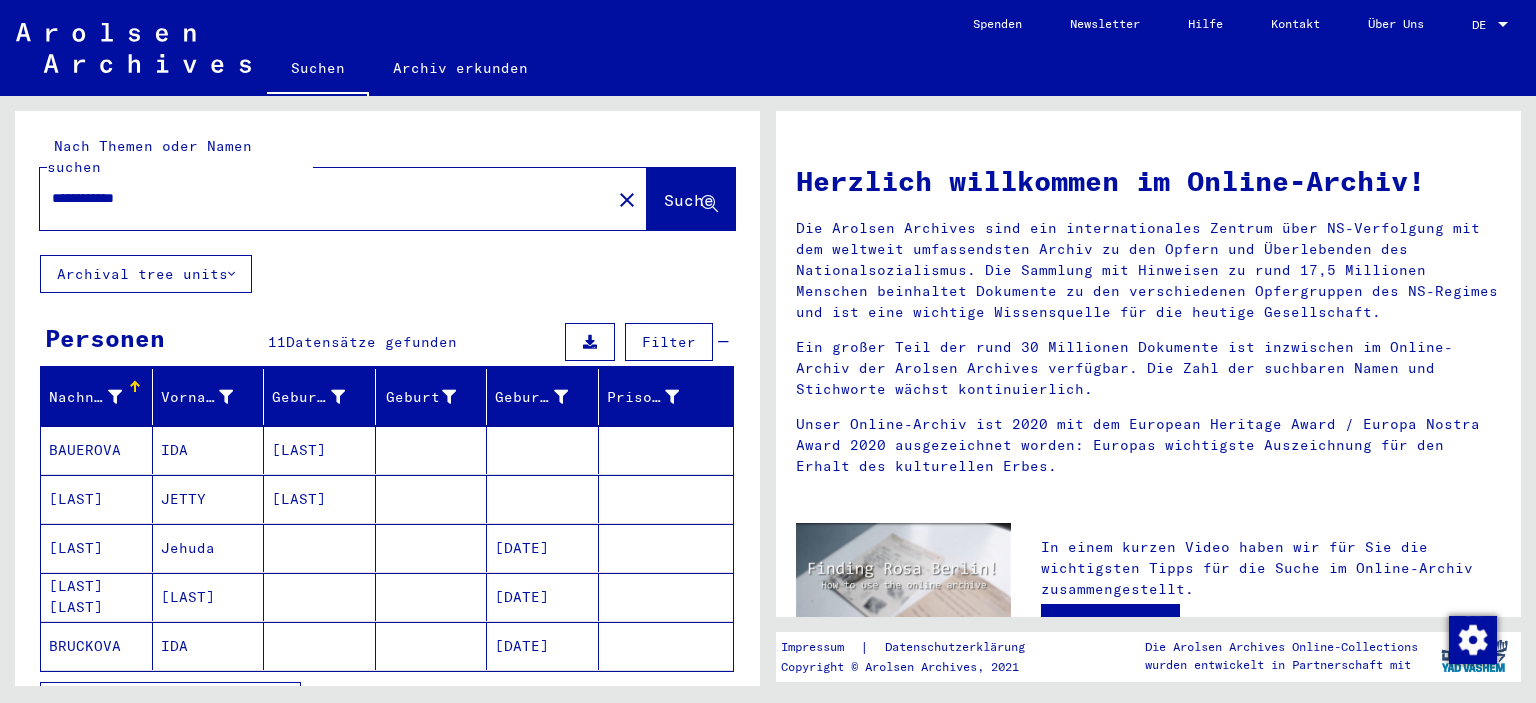 drag, startPoint x: 186, startPoint y: 170, endPoint x: 0, endPoint y: 159, distance: 186.32498 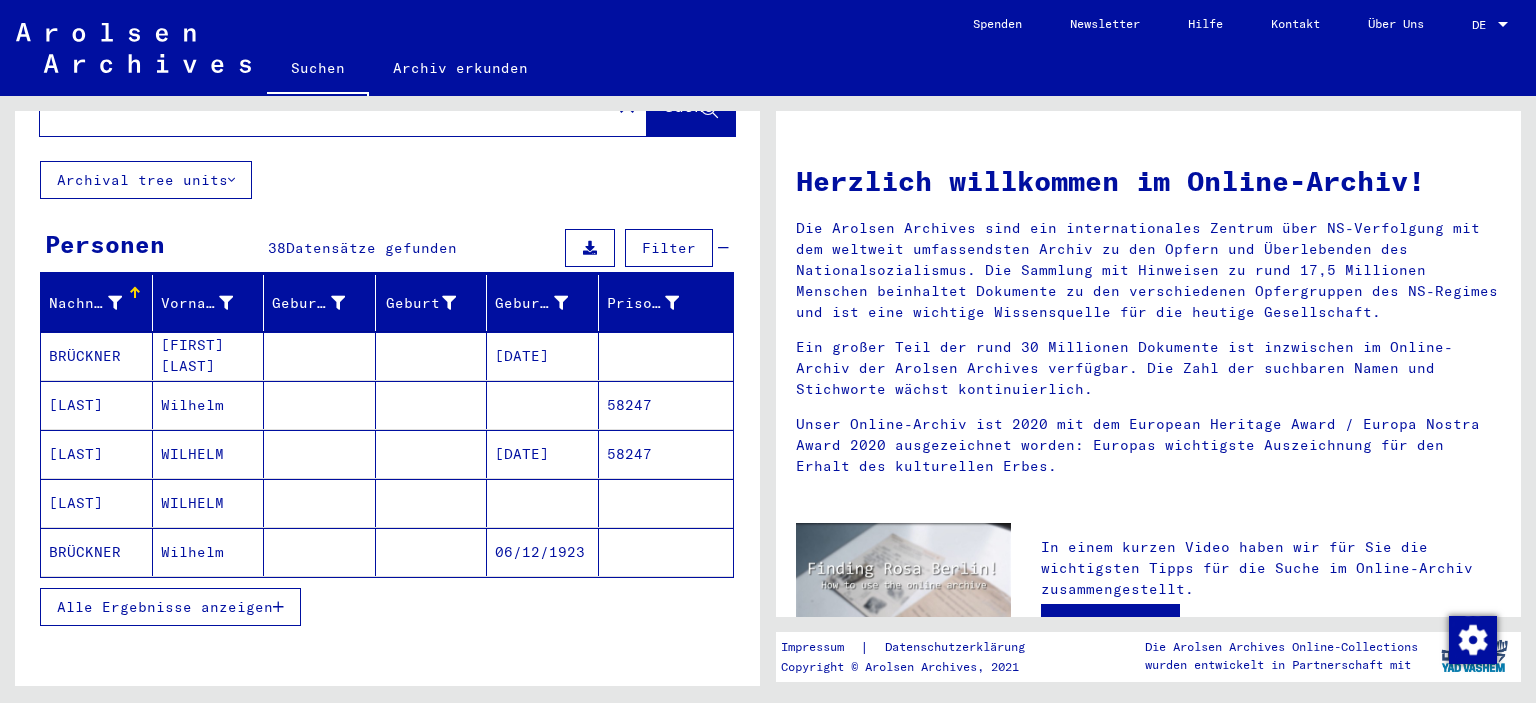scroll, scrollTop: 95, scrollLeft: 0, axis: vertical 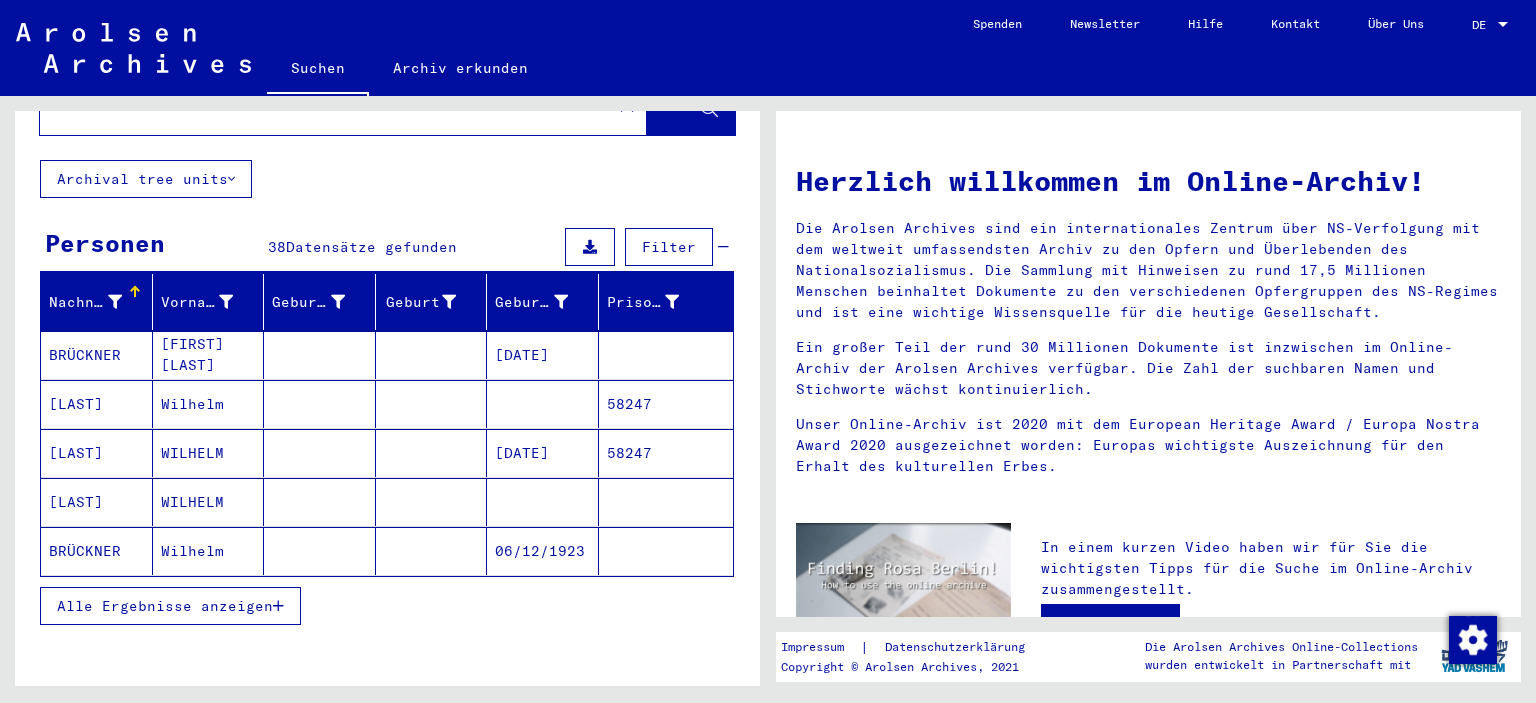 click on "Wilhelm" 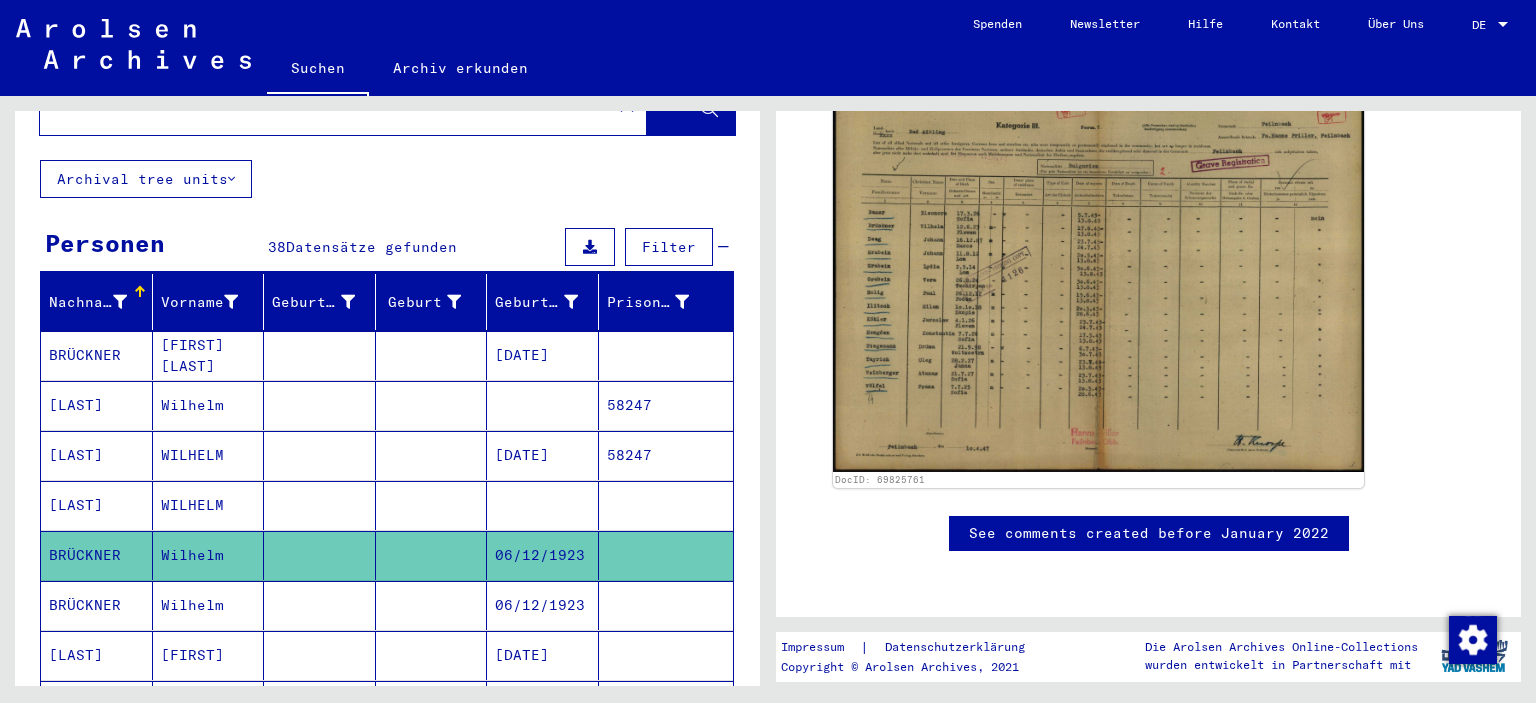 scroll, scrollTop: 450, scrollLeft: 0, axis: vertical 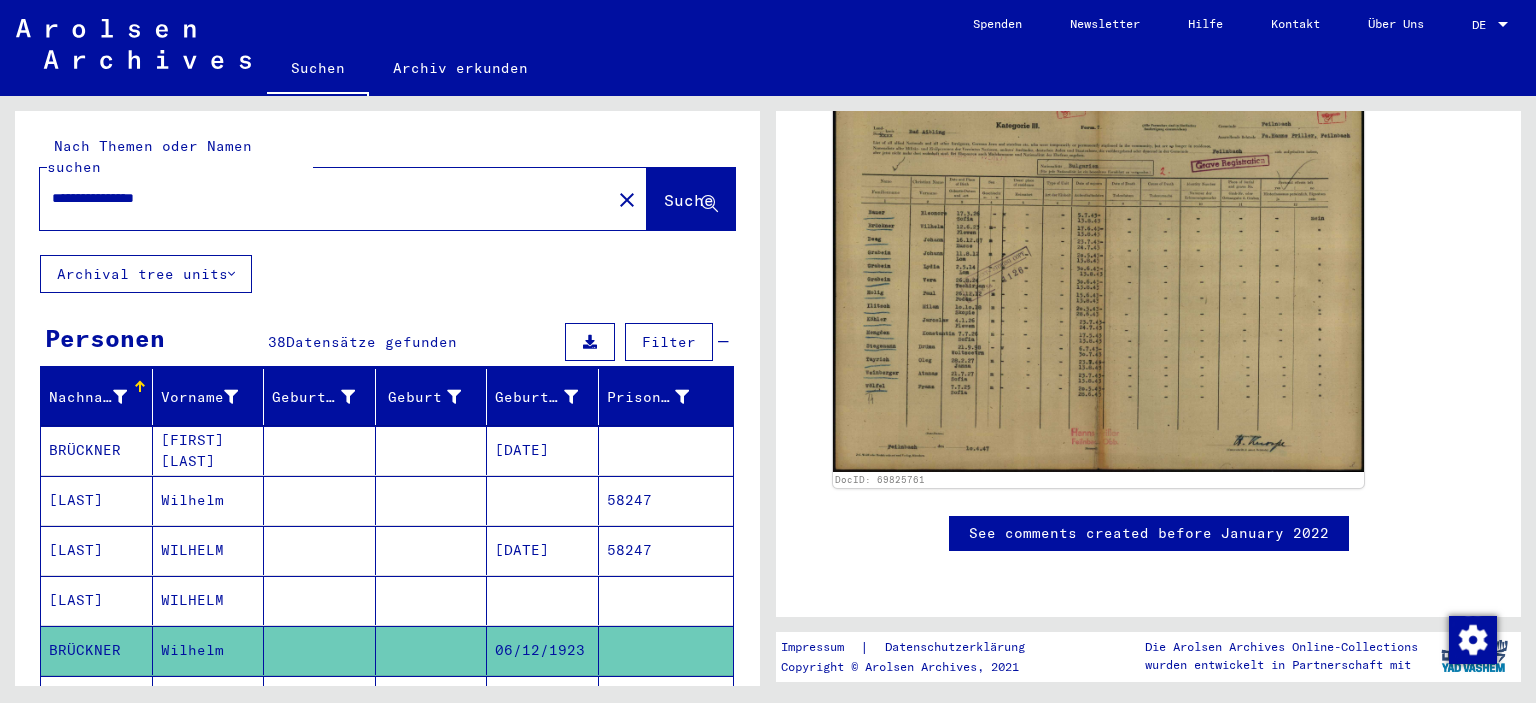 click on "**********" at bounding box center (325, 198) 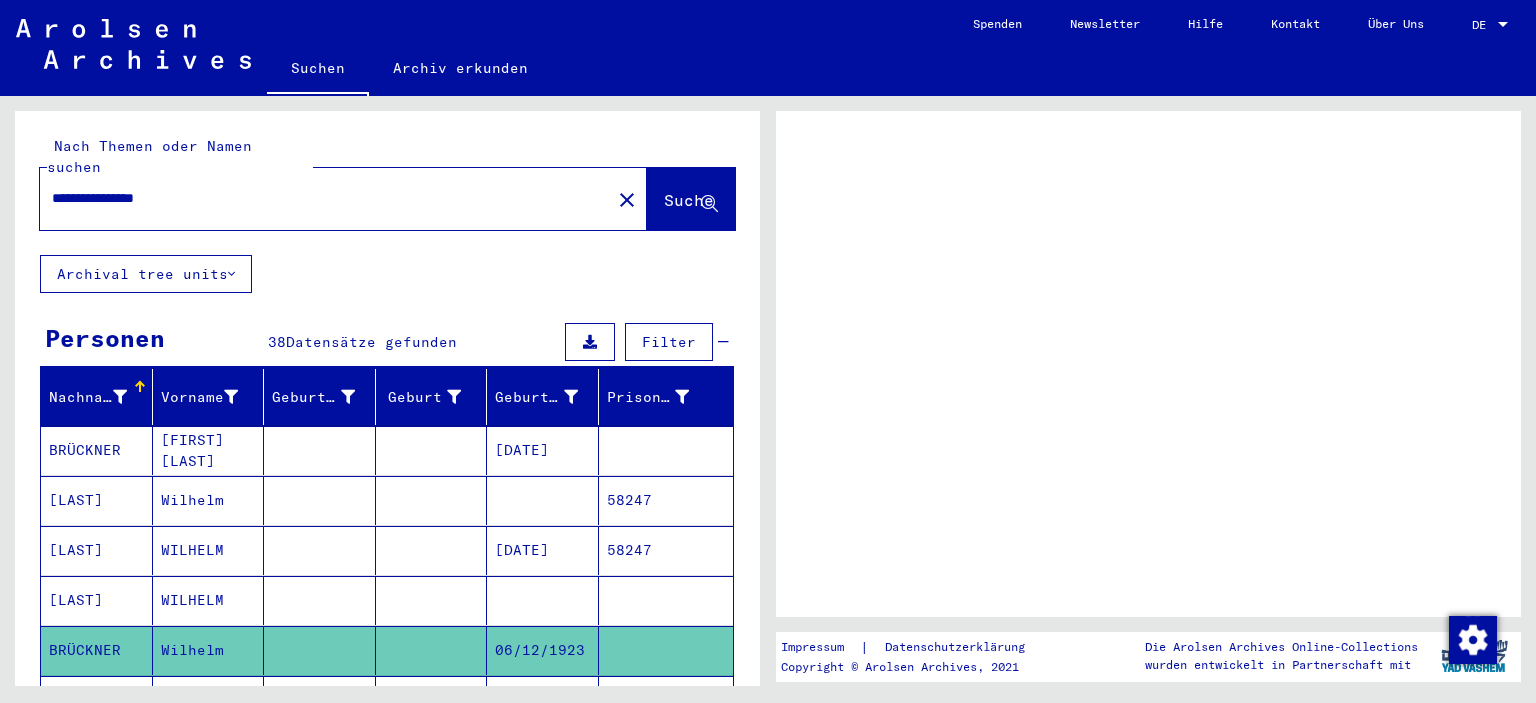 scroll, scrollTop: 0, scrollLeft: 0, axis: both 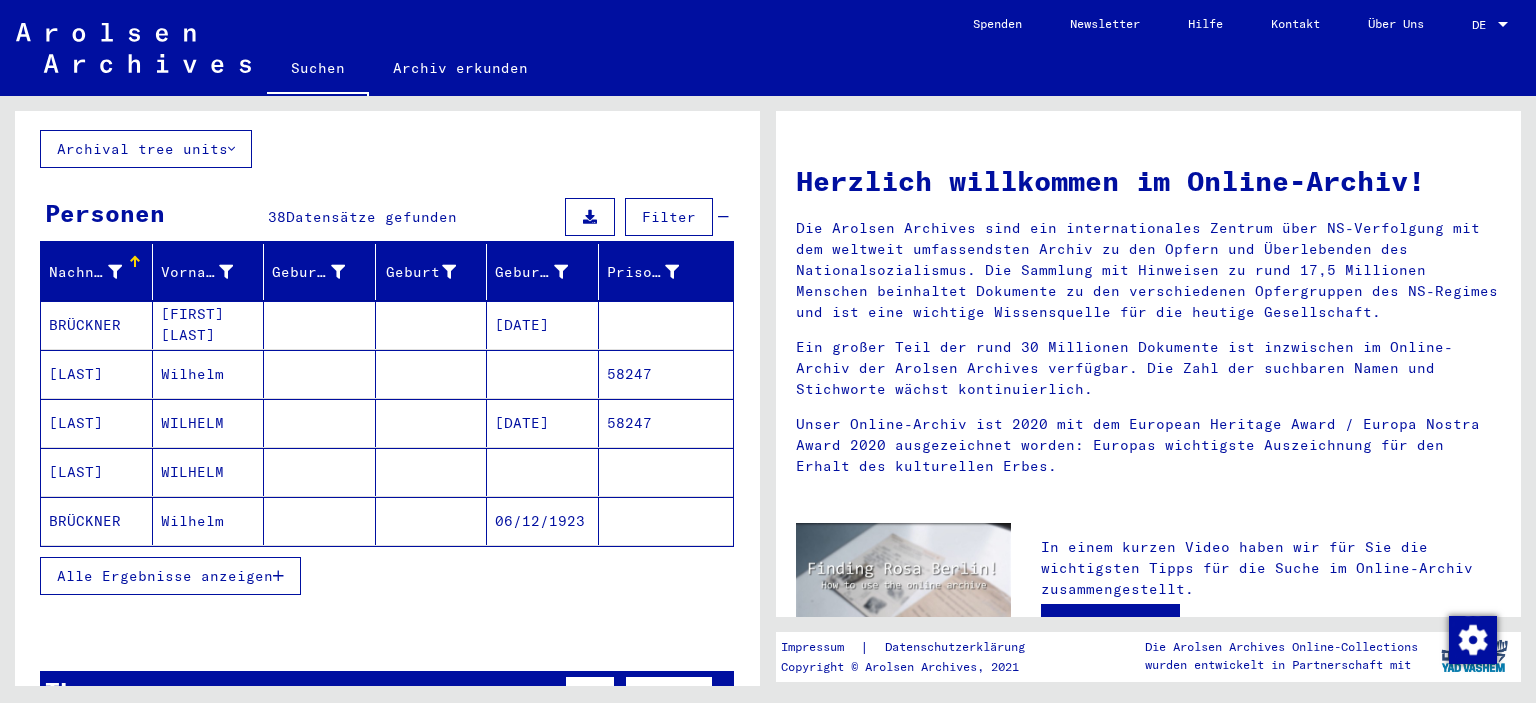 click on "[LAST]" at bounding box center [97, 472] 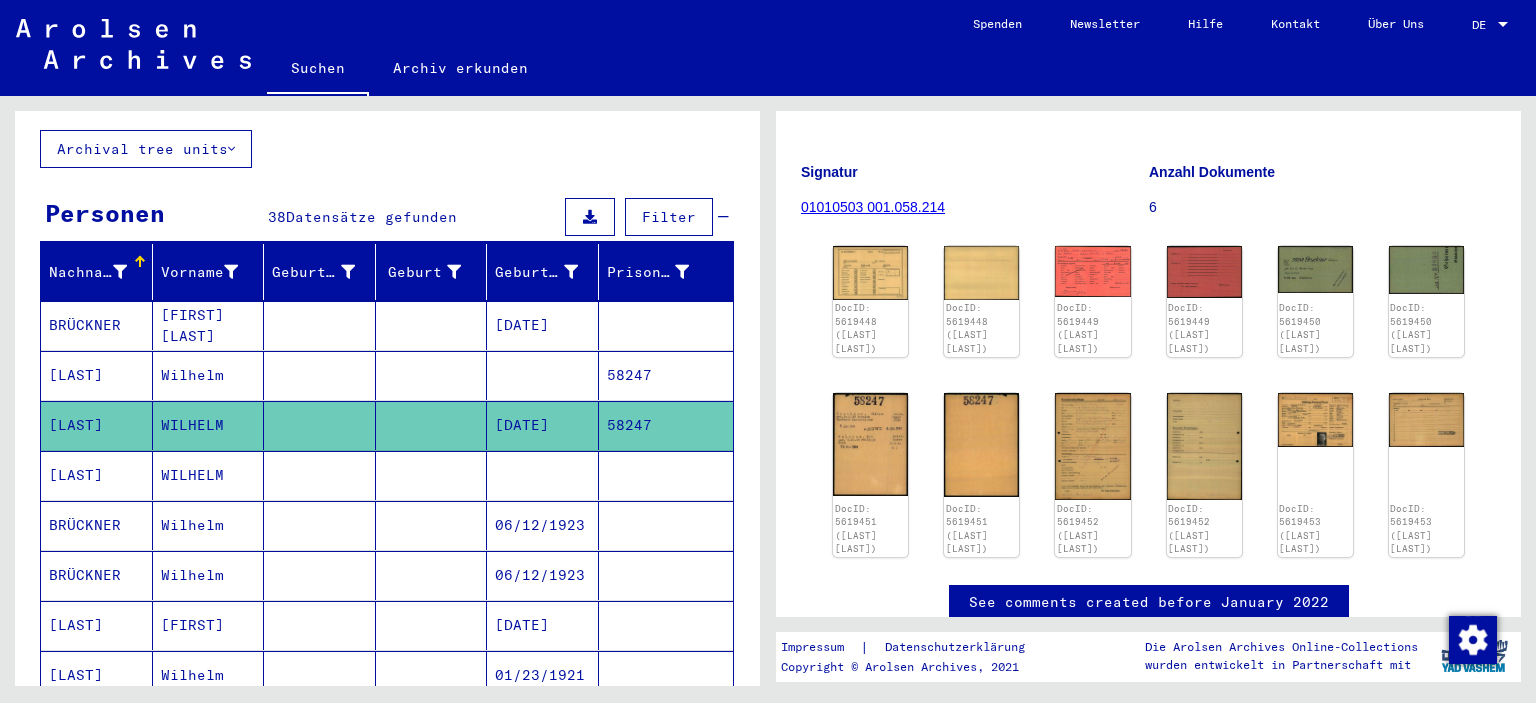 scroll, scrollTop: 162, scrollLeft: 0, axis: vertical 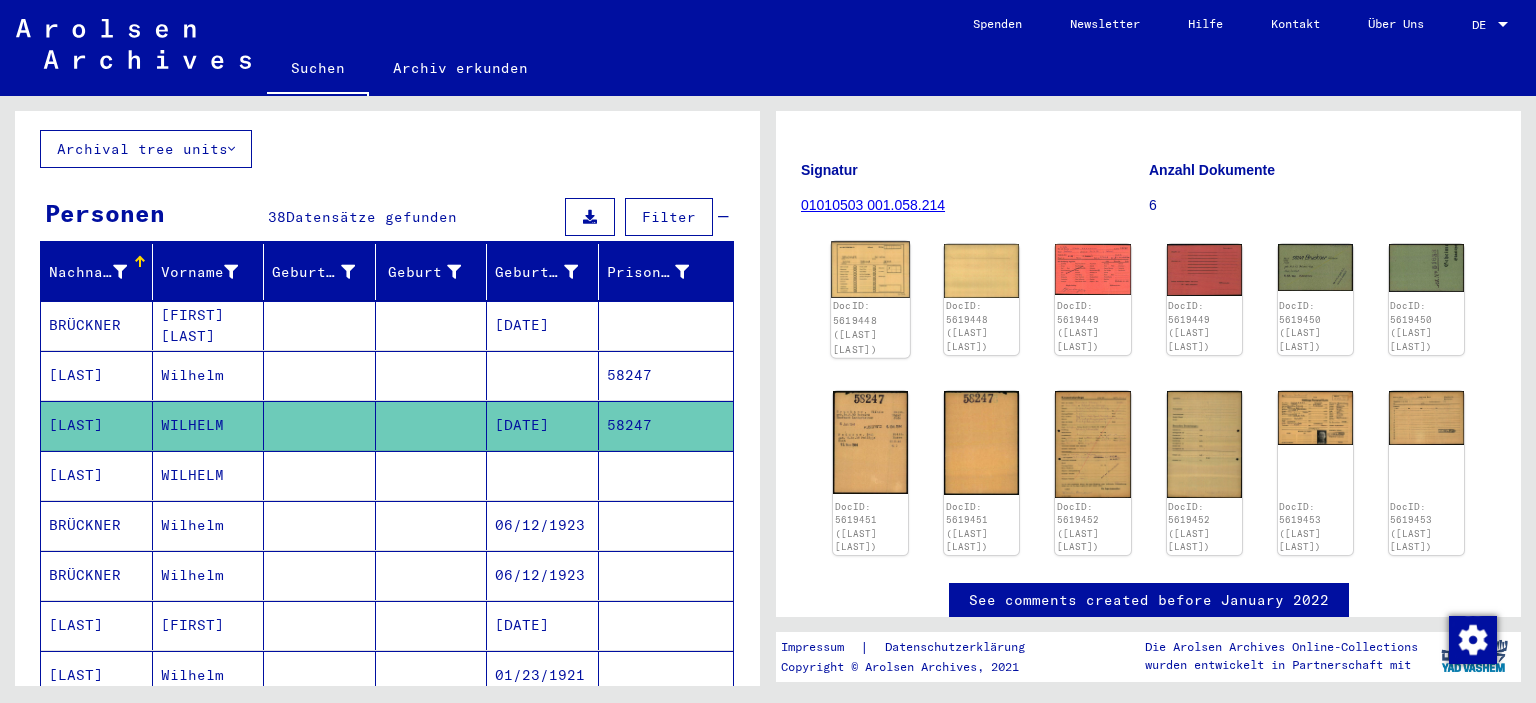 click 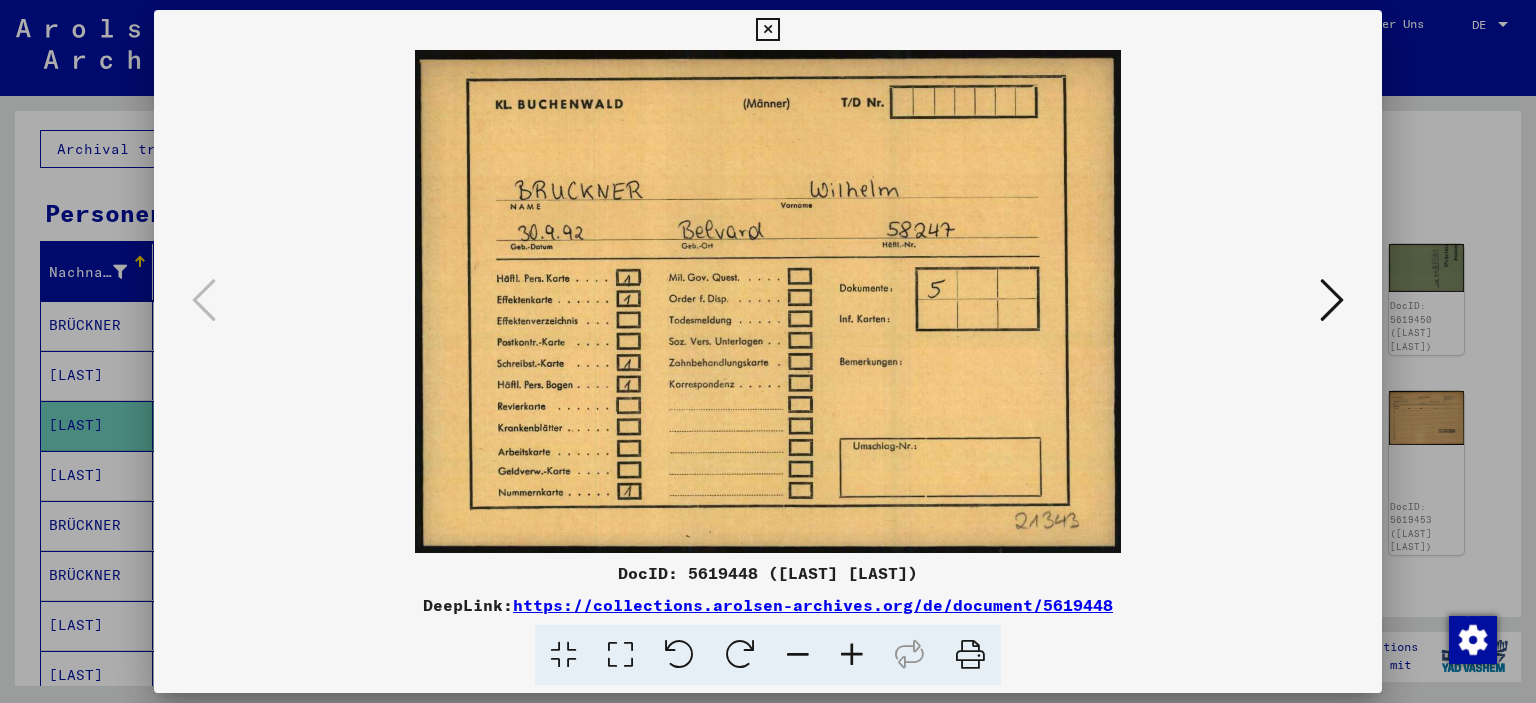 click at bounding box center [768, 301] 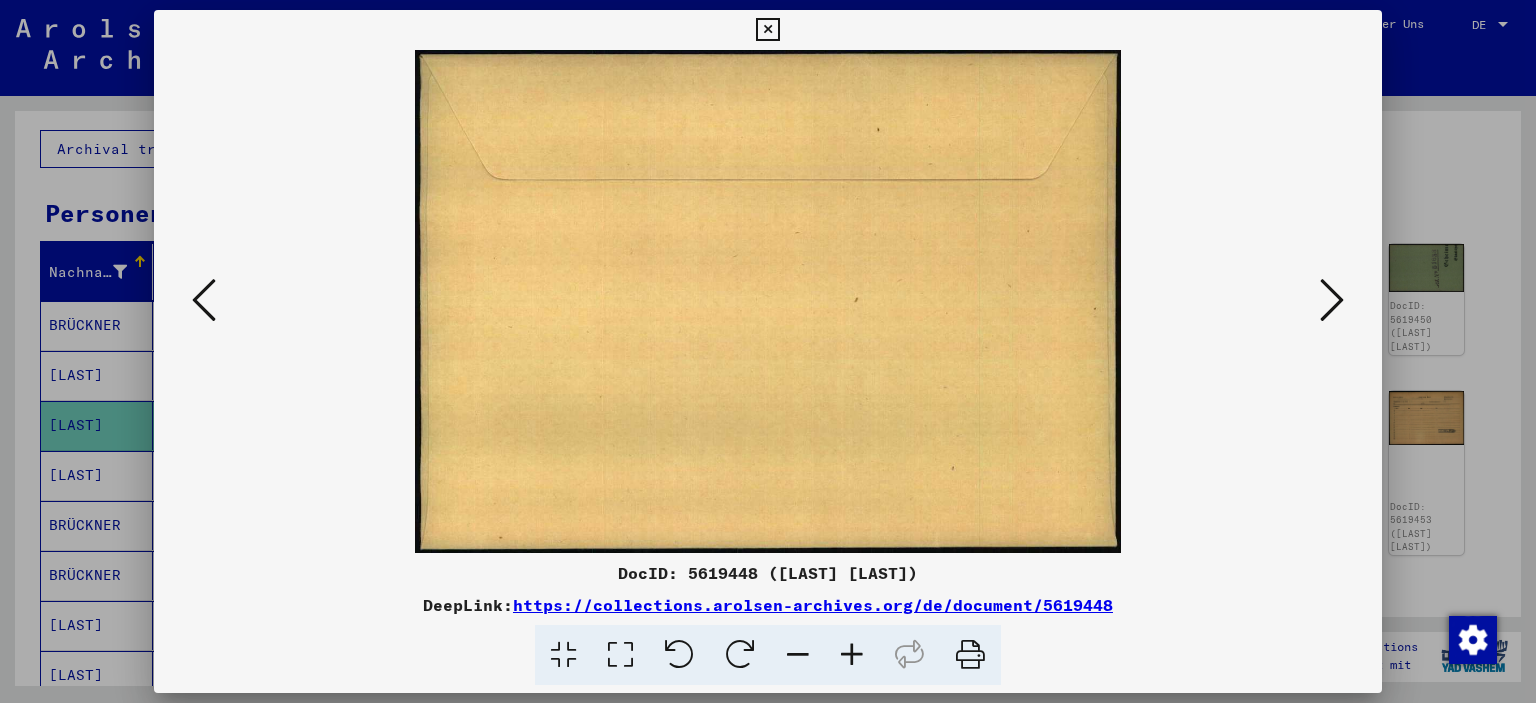 click at bounding box center (1332, 300) 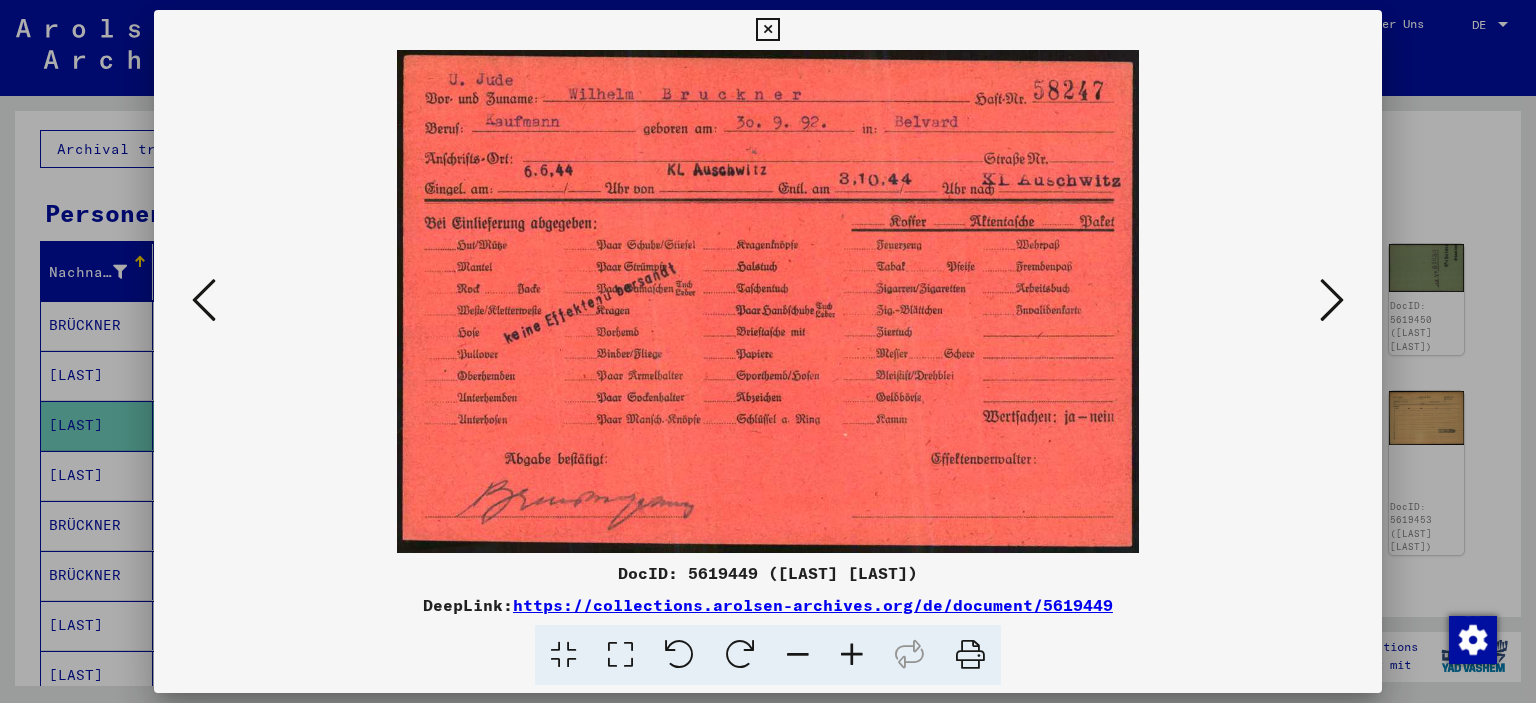 click at bounding box center [1332, 300] 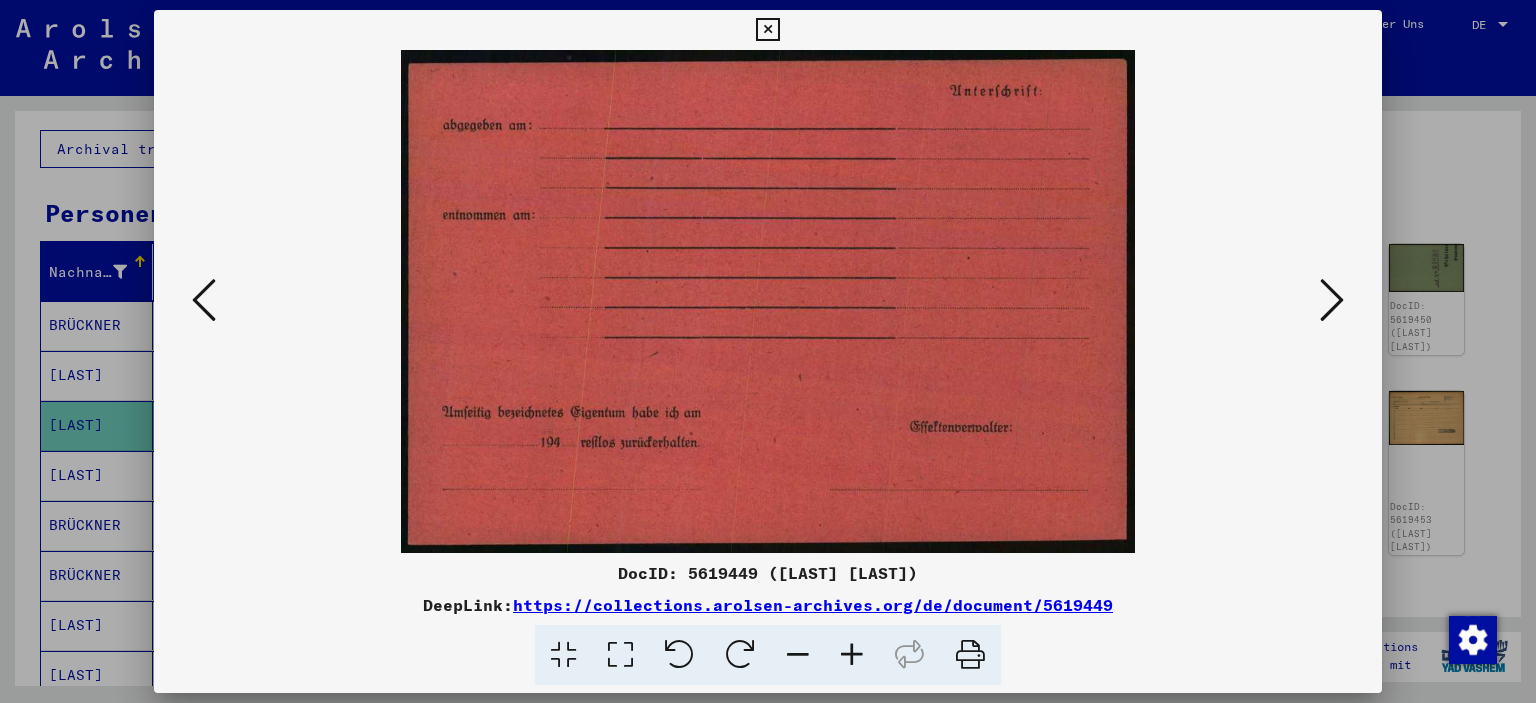 click at bounding box center (1332, 300) 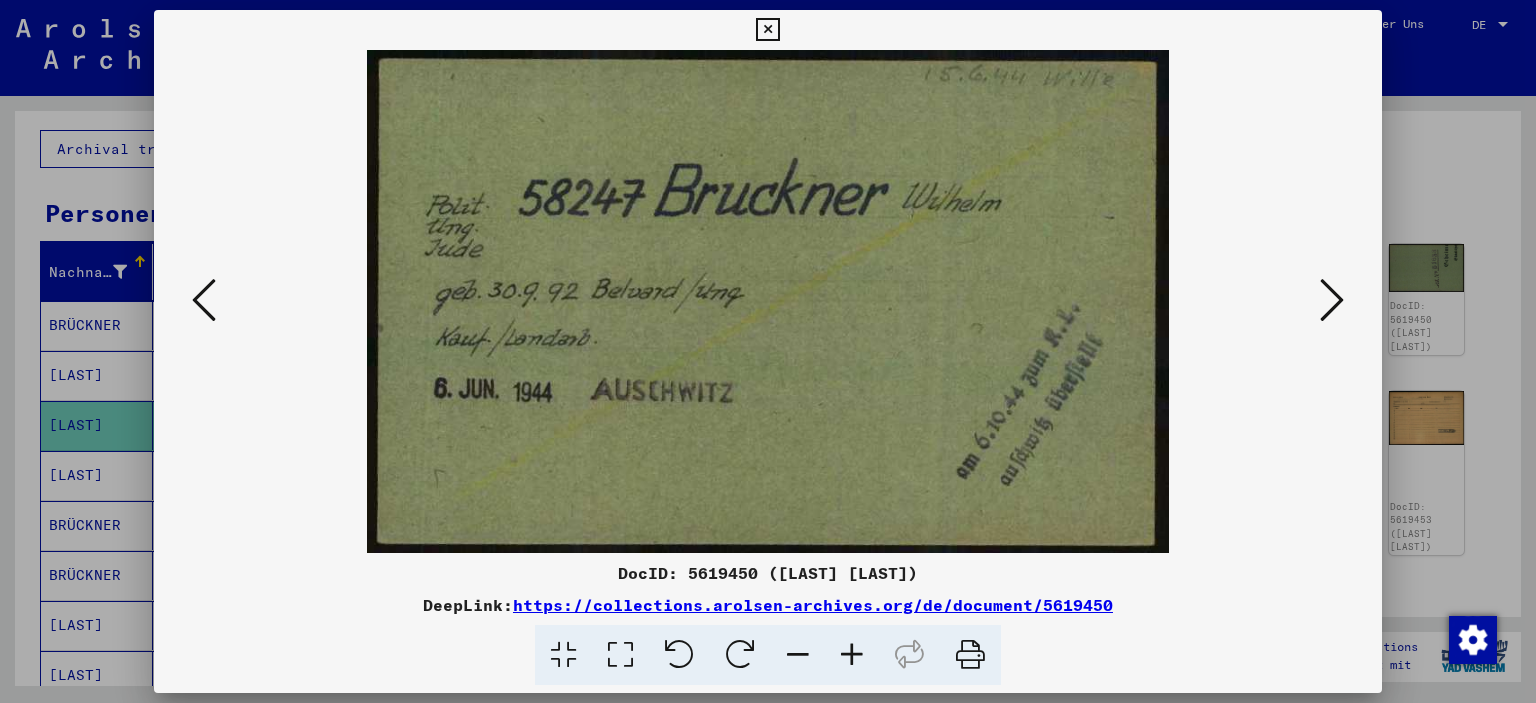 click at bounding box center [1332, 300] 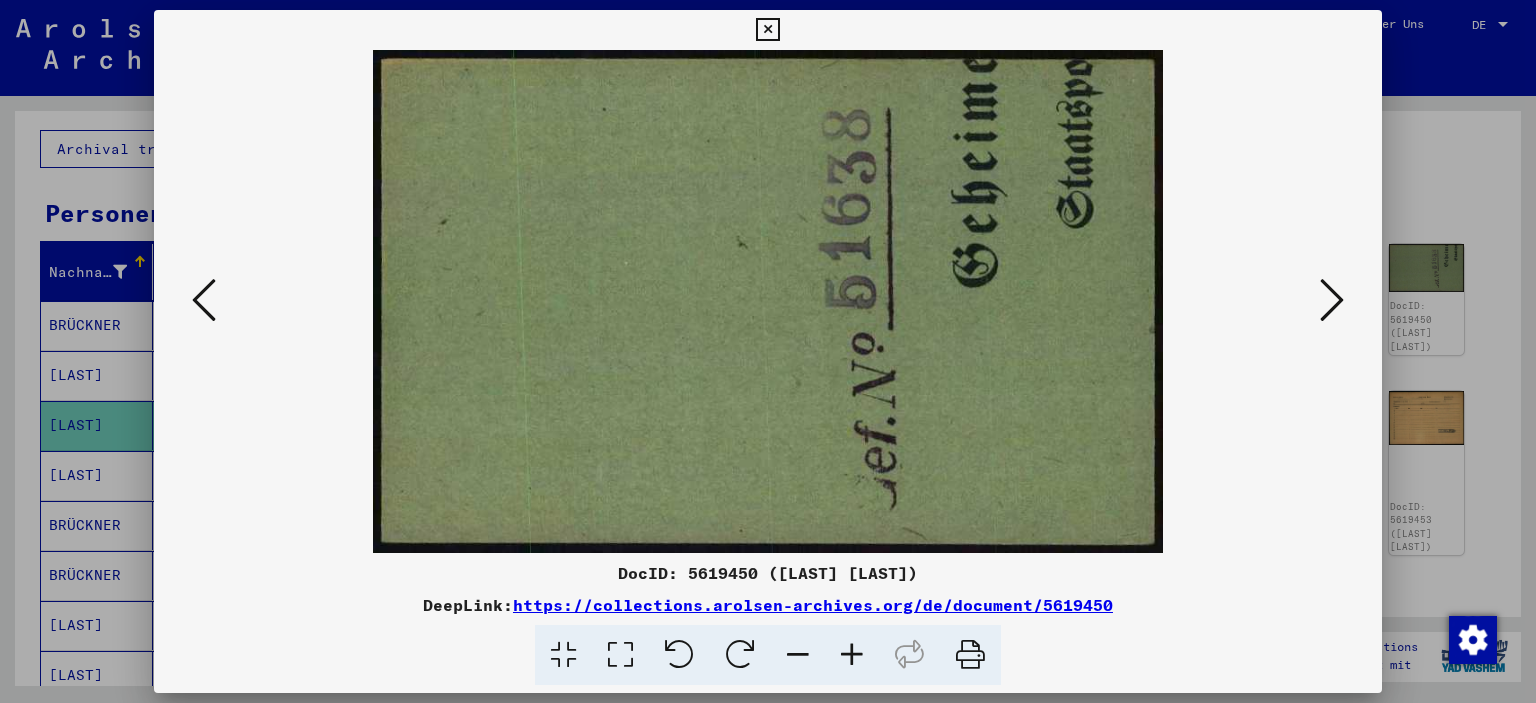 click at bounding box center [1332, 300] 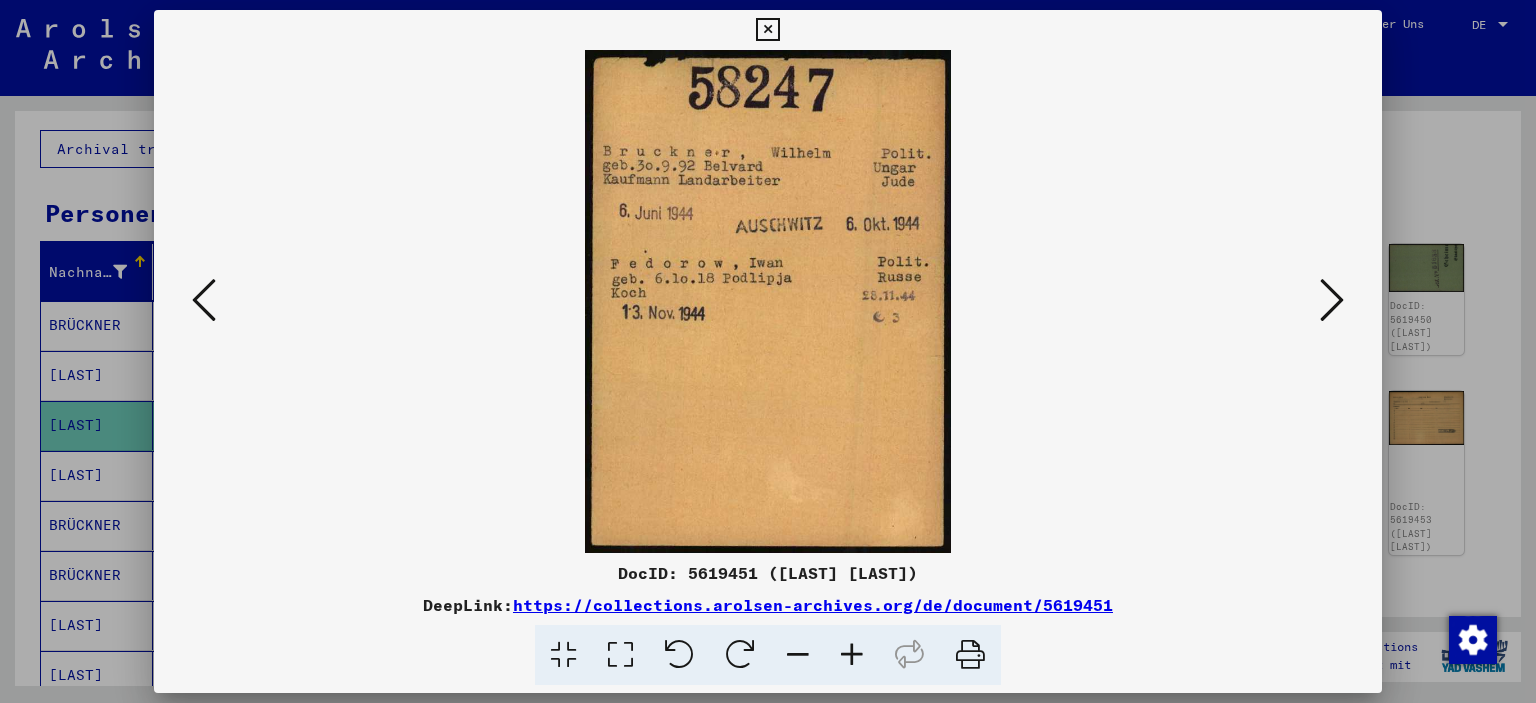 click at bounding box center [1332, 300] 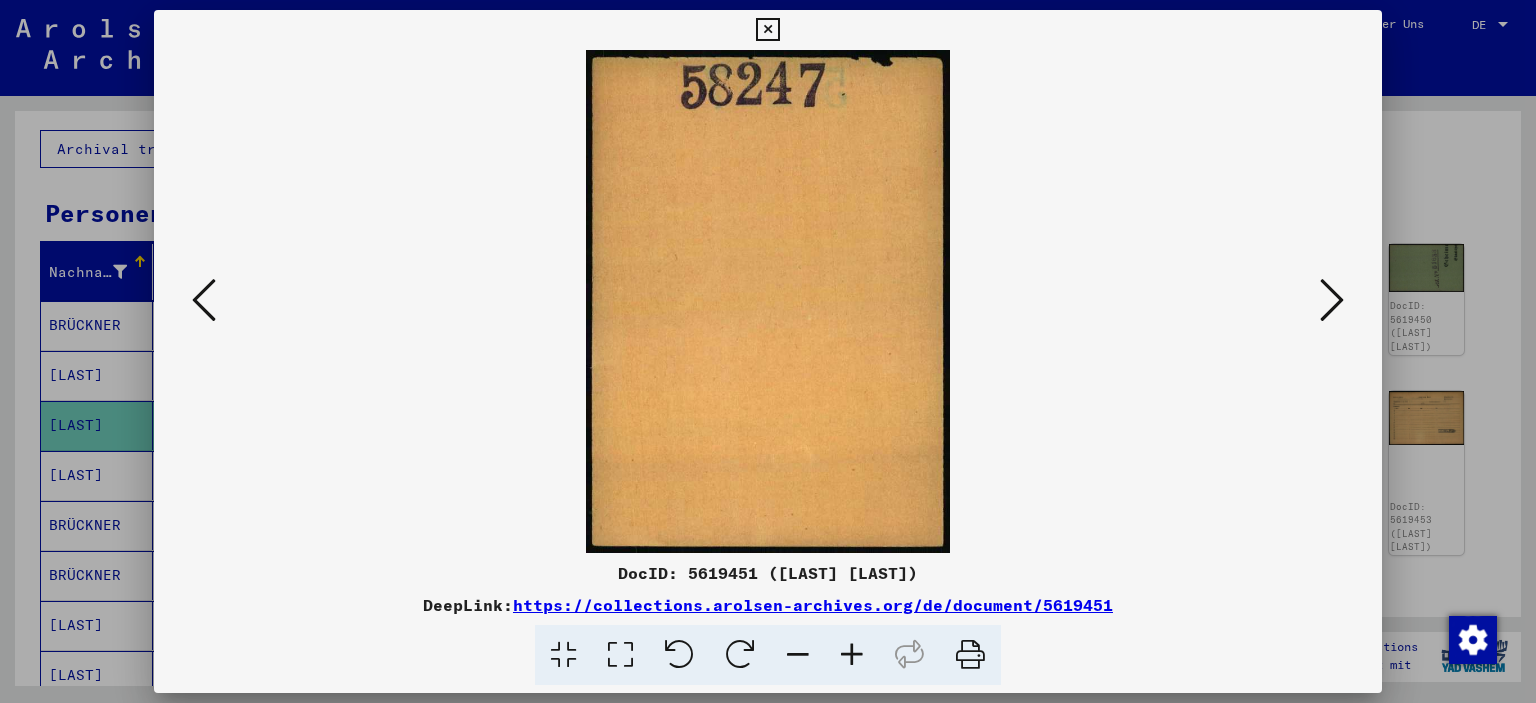 click at bounding box center (1332, 300) 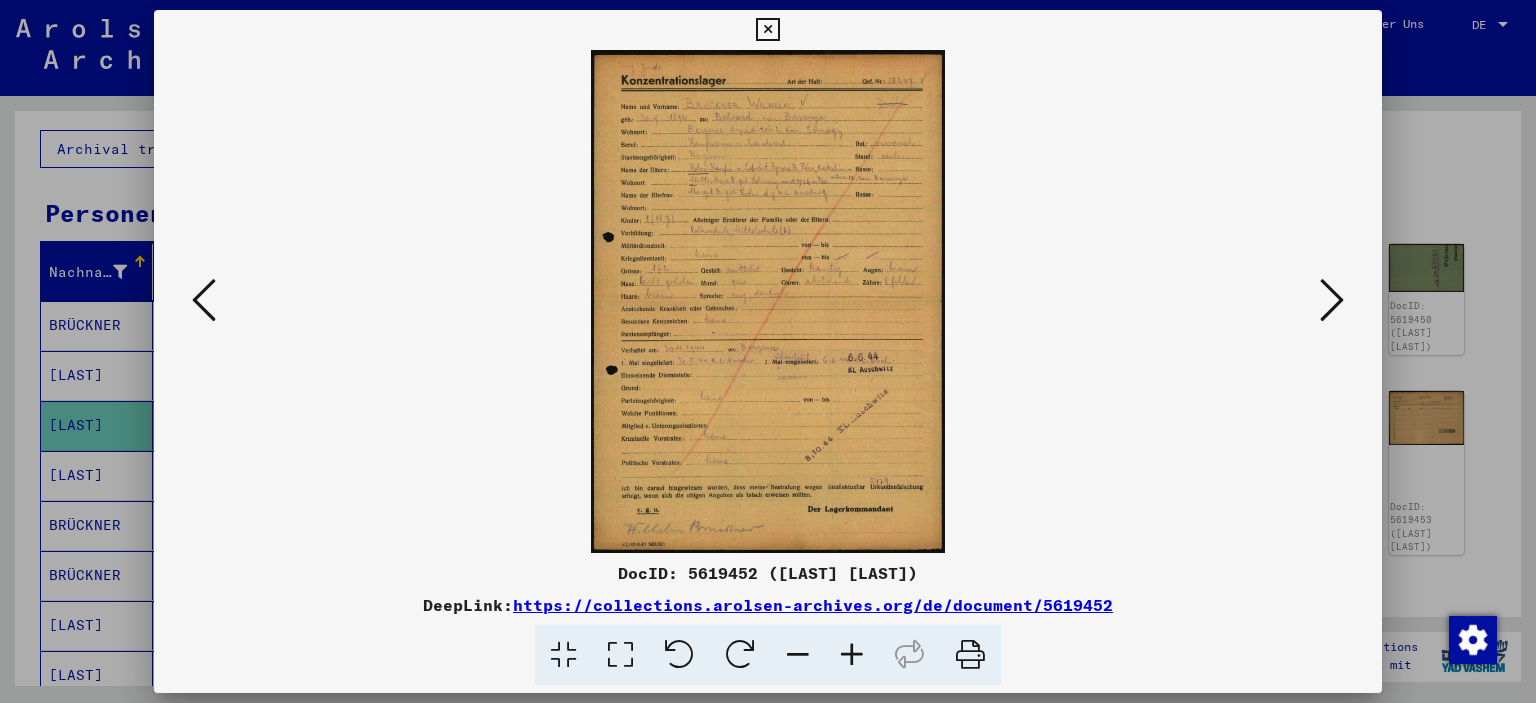 click at bounding box center (1332, 300) 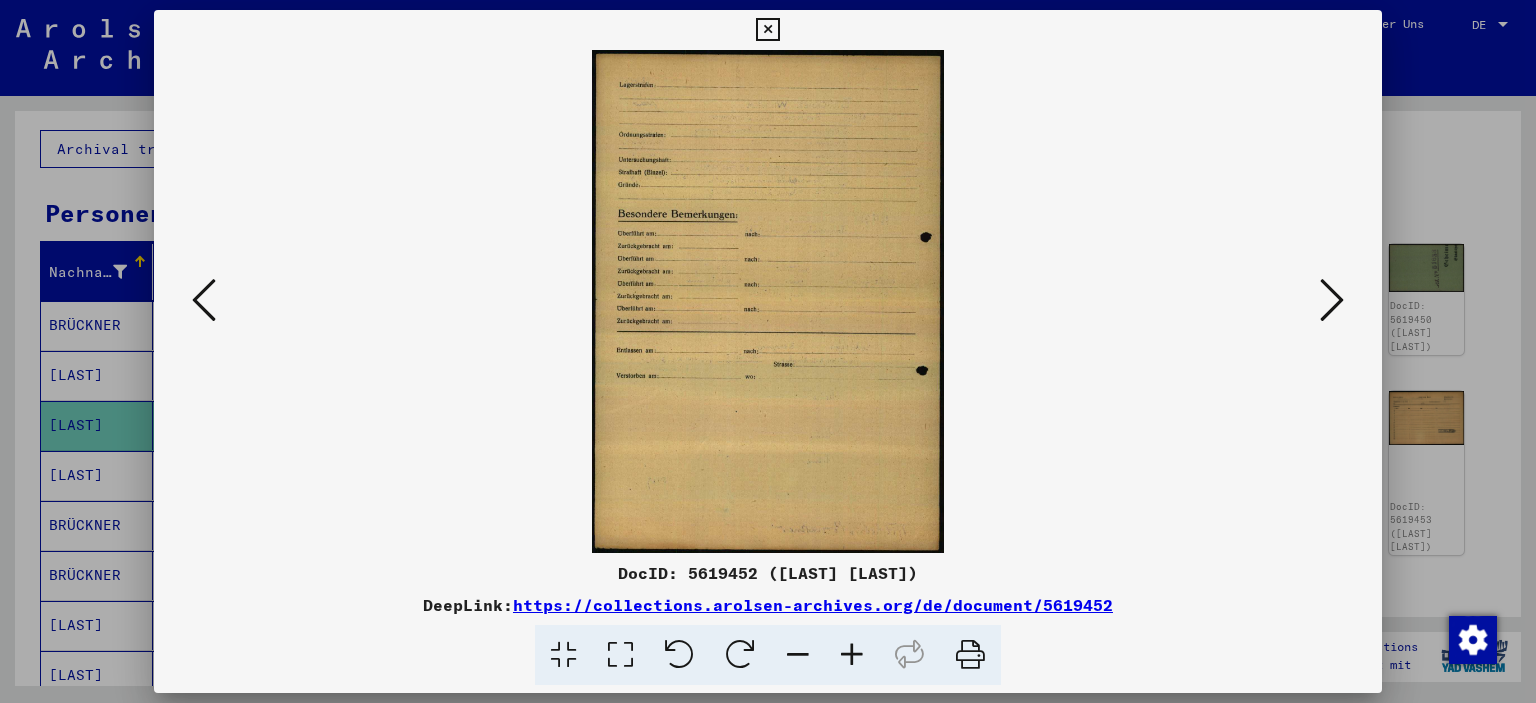 click at bounding box center (768, 301) 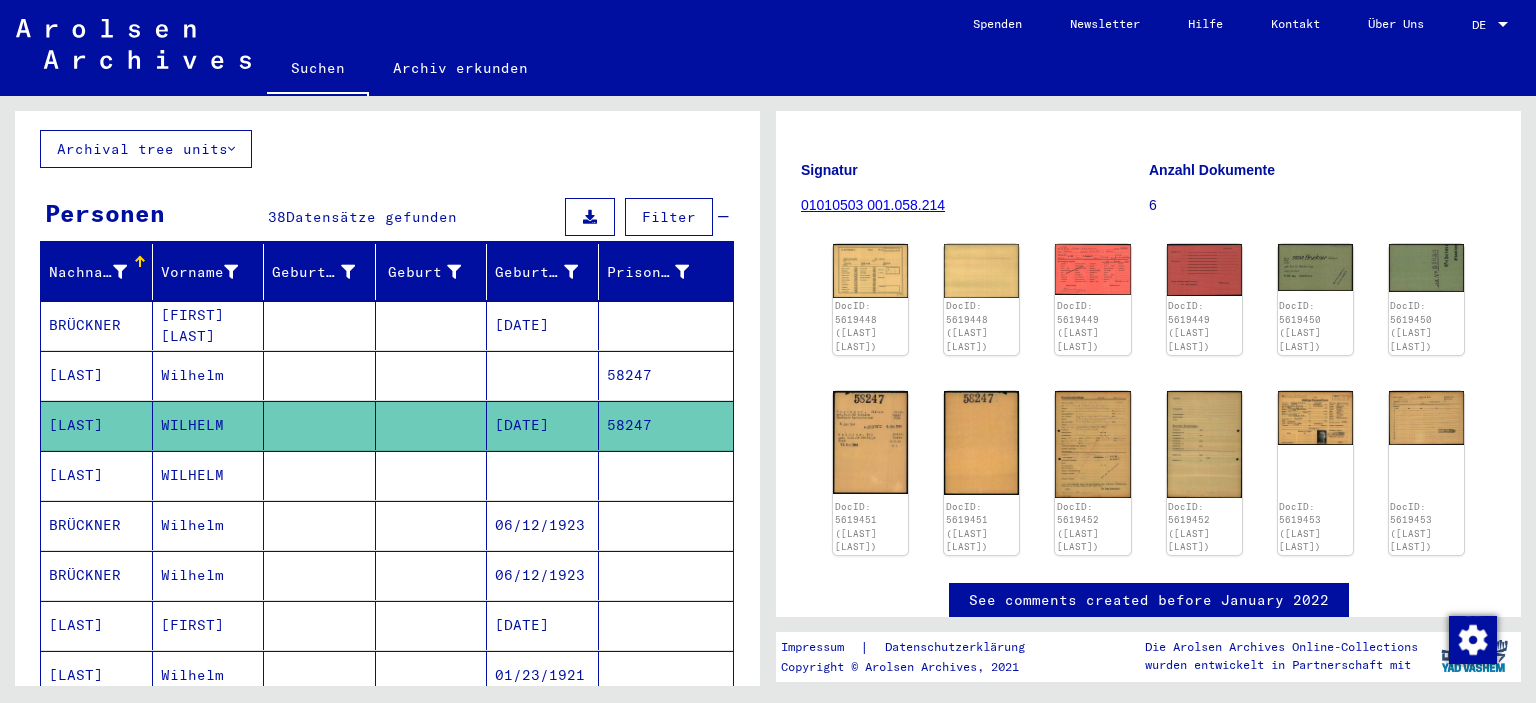 click on "WILHELM" at bounding box center [209, 525] 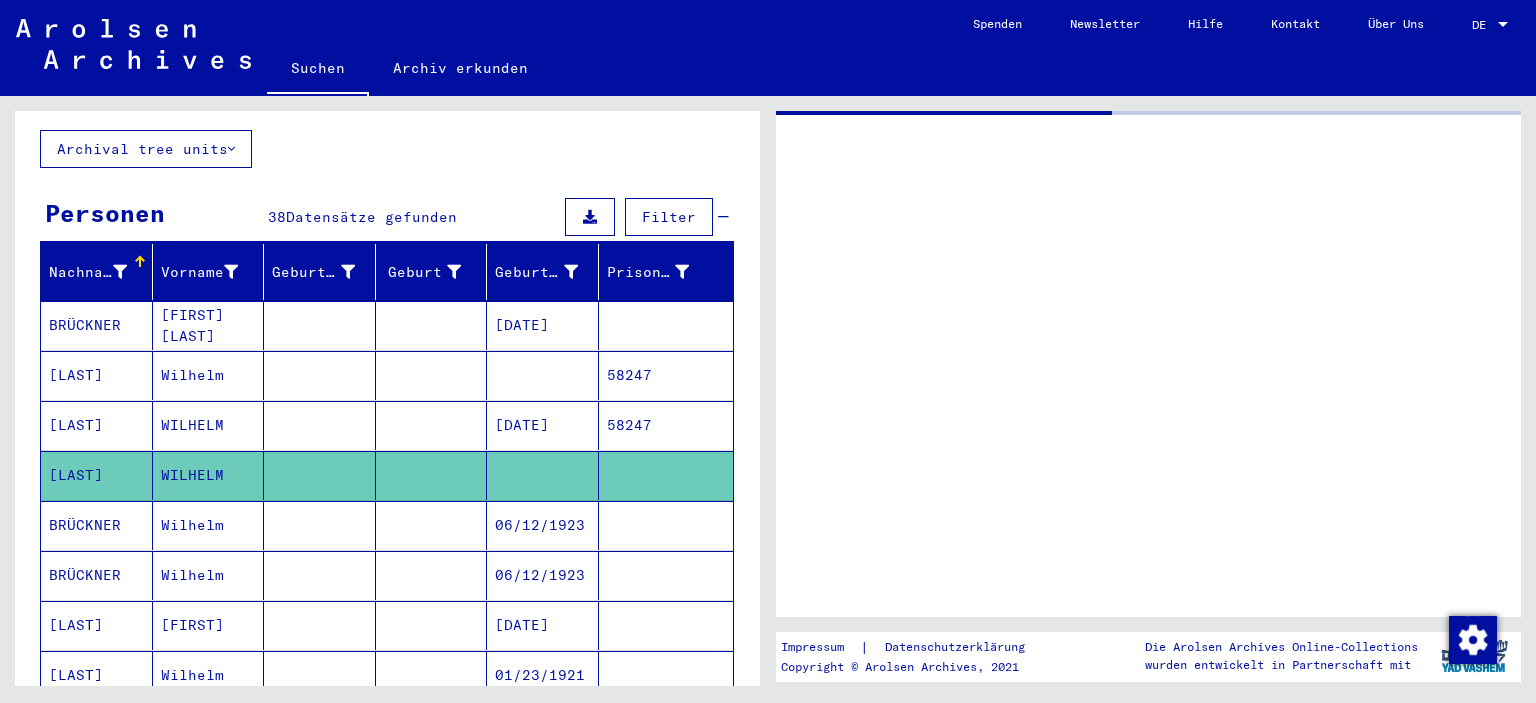 scroll, scrollTop: 0, scrollLeft: 0, axis: both 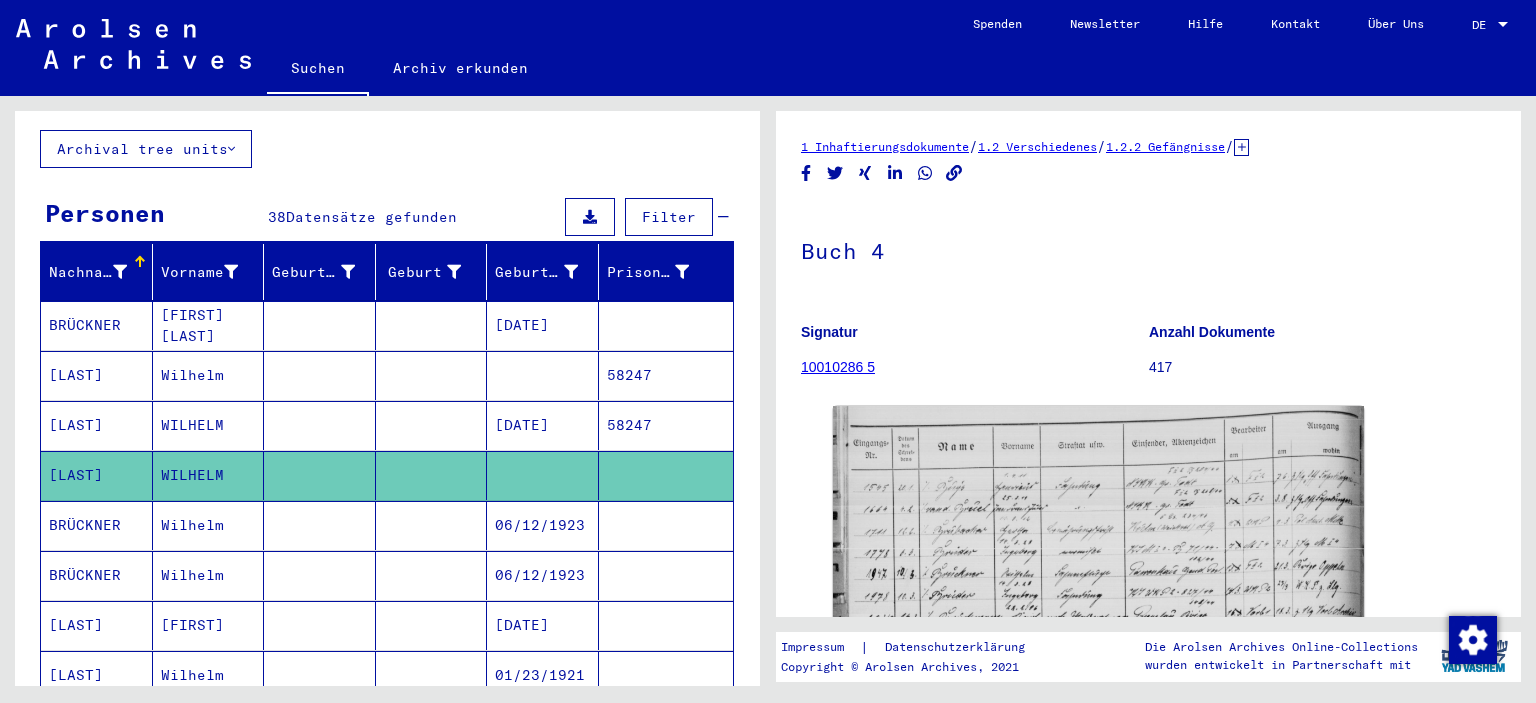 click on "[LAST]" 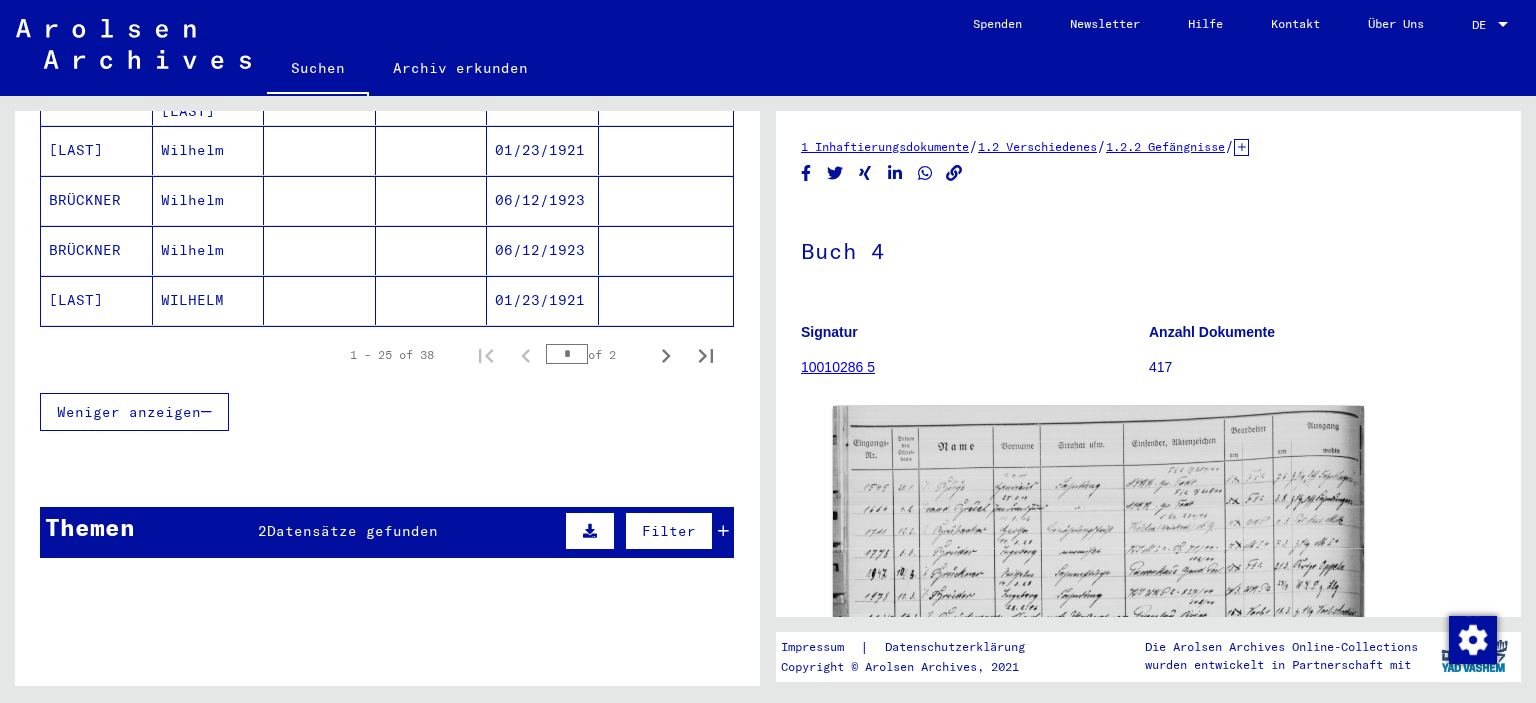 scroll, scrollTop: 1352, scrollLeft: 0, axis: vertical 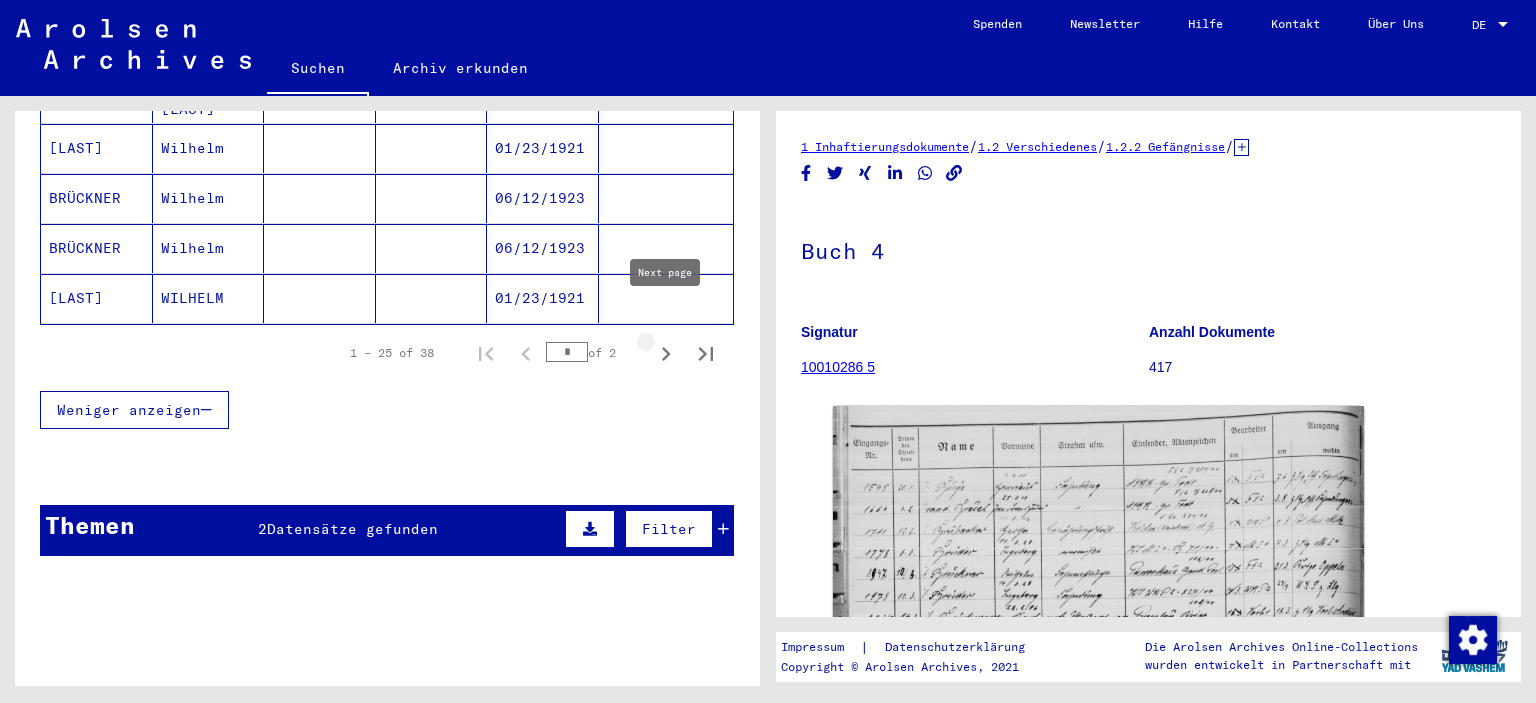 click 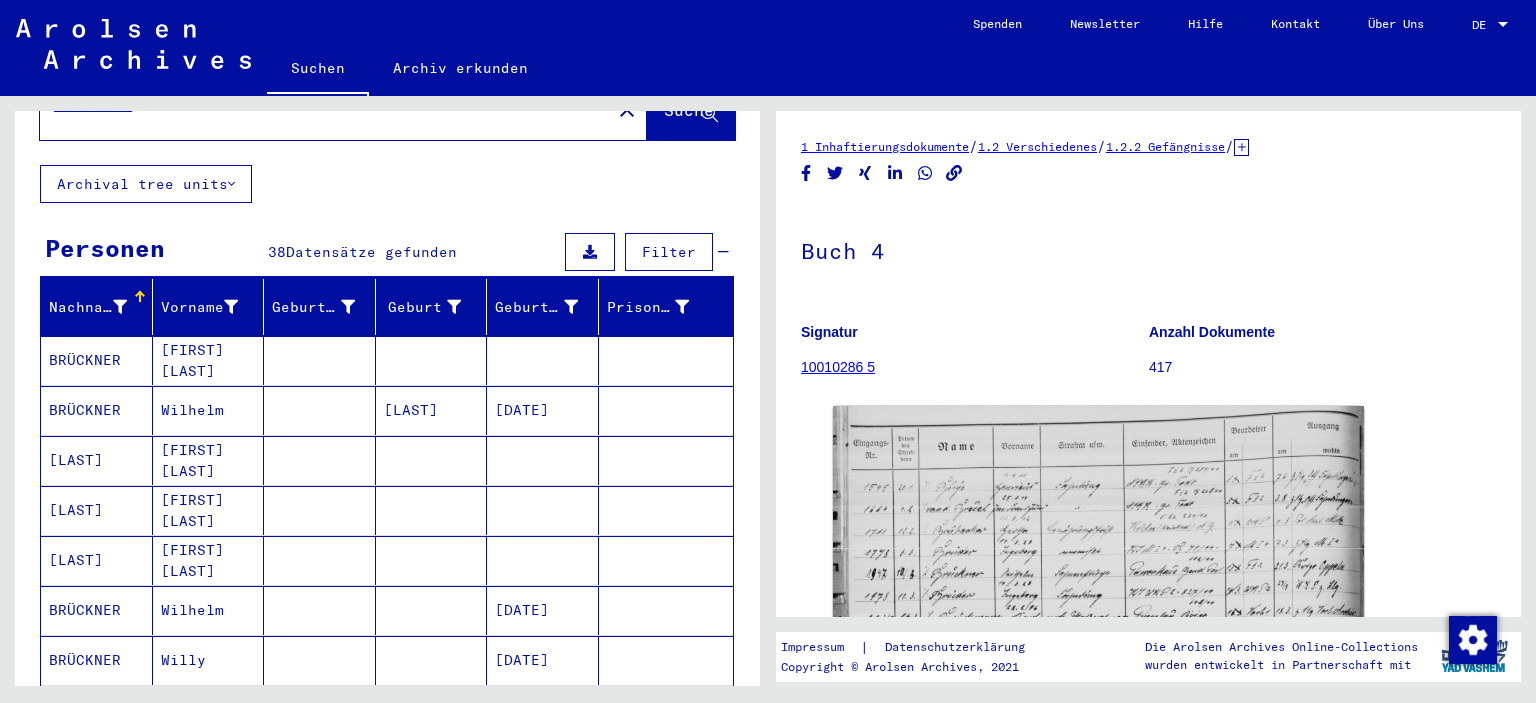 scroll, scrollTop: 90, scrollLeft: 0, axis: vertical 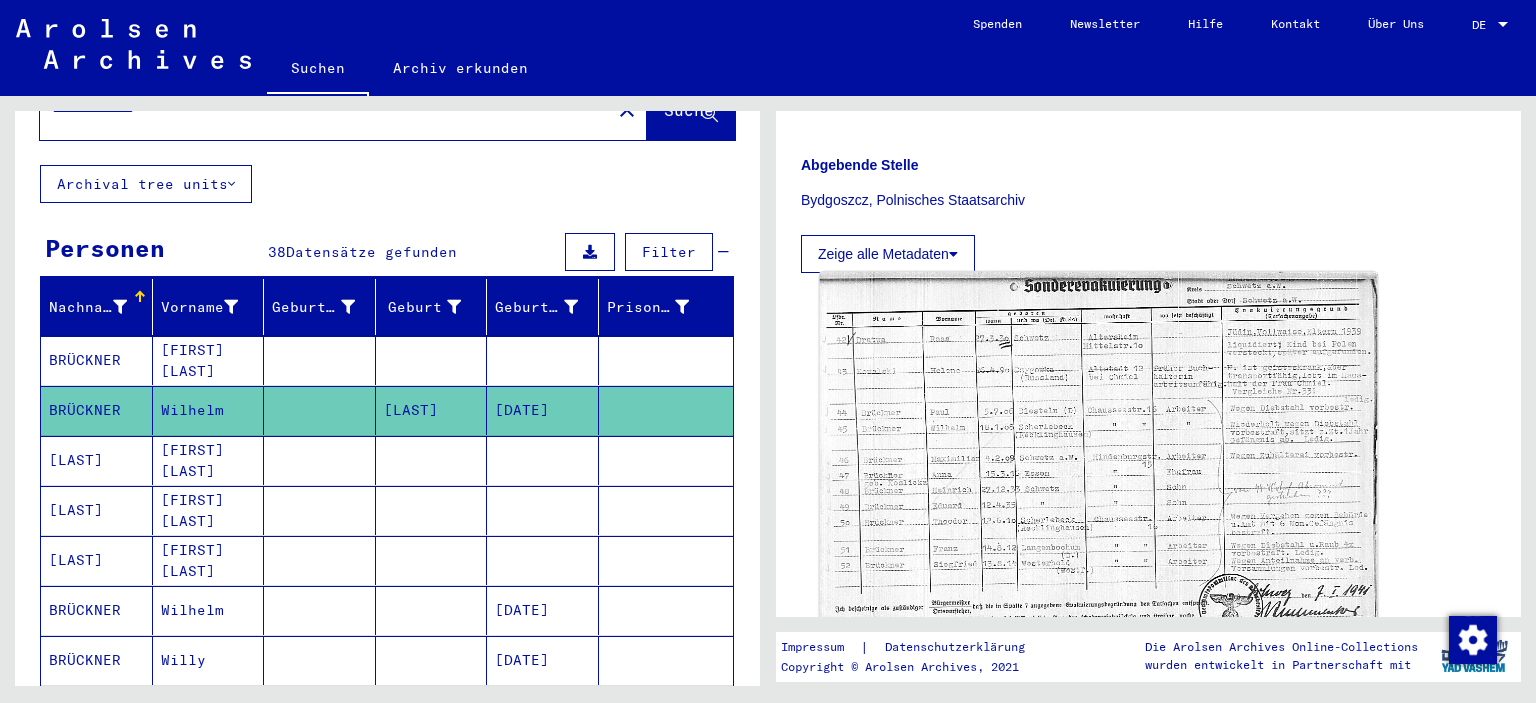 click 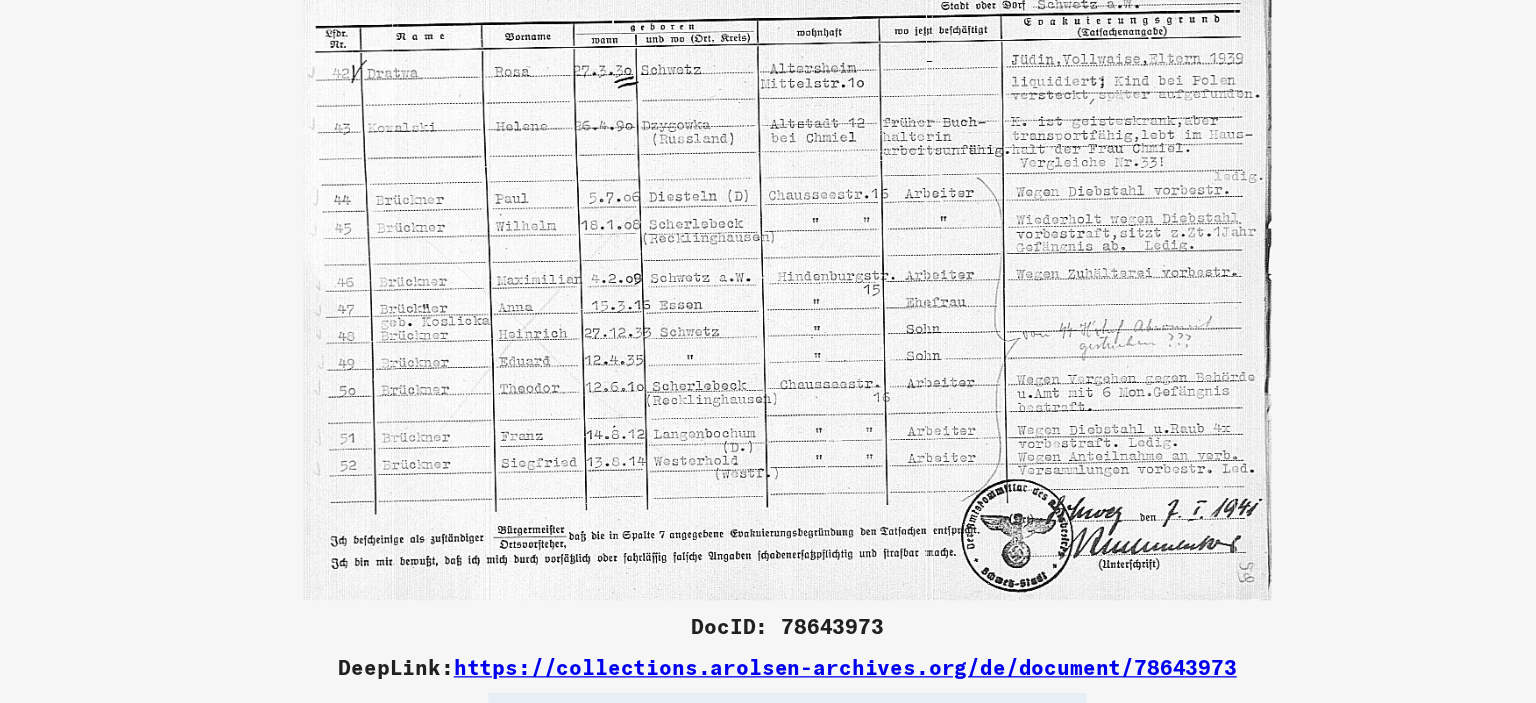 click at bounding box center (768, 301) 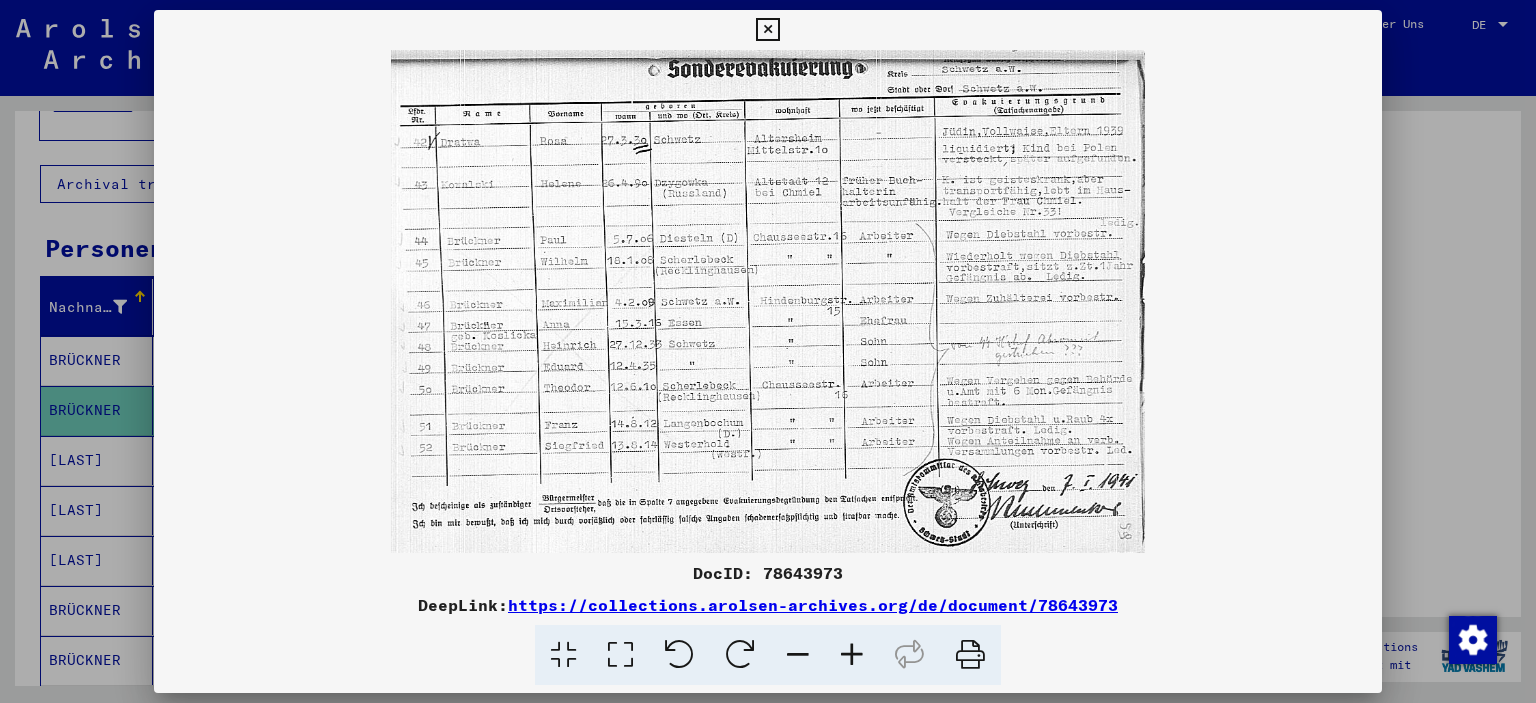 click at bounding box center [767, 30] 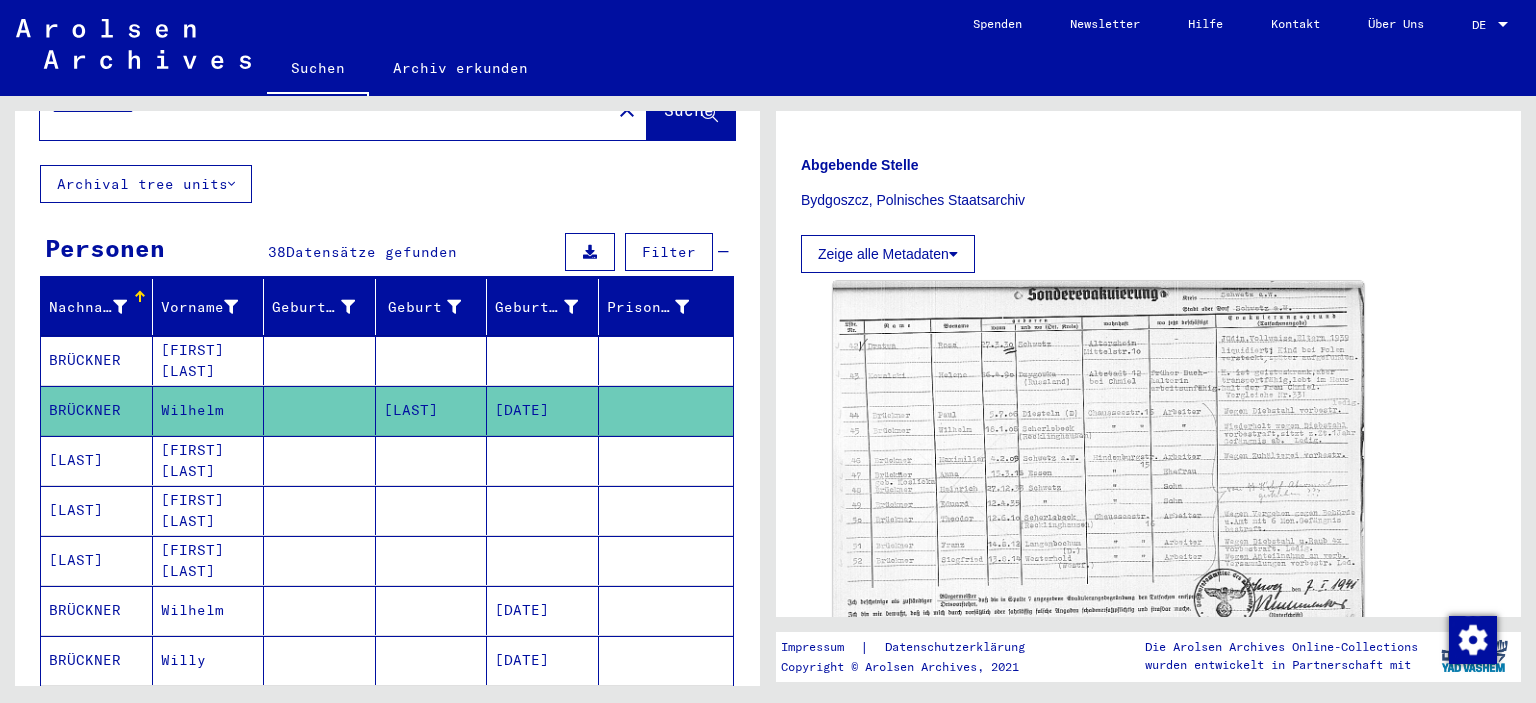 scroll, scrollTop: 0, scrollLeft: 0, axis: both 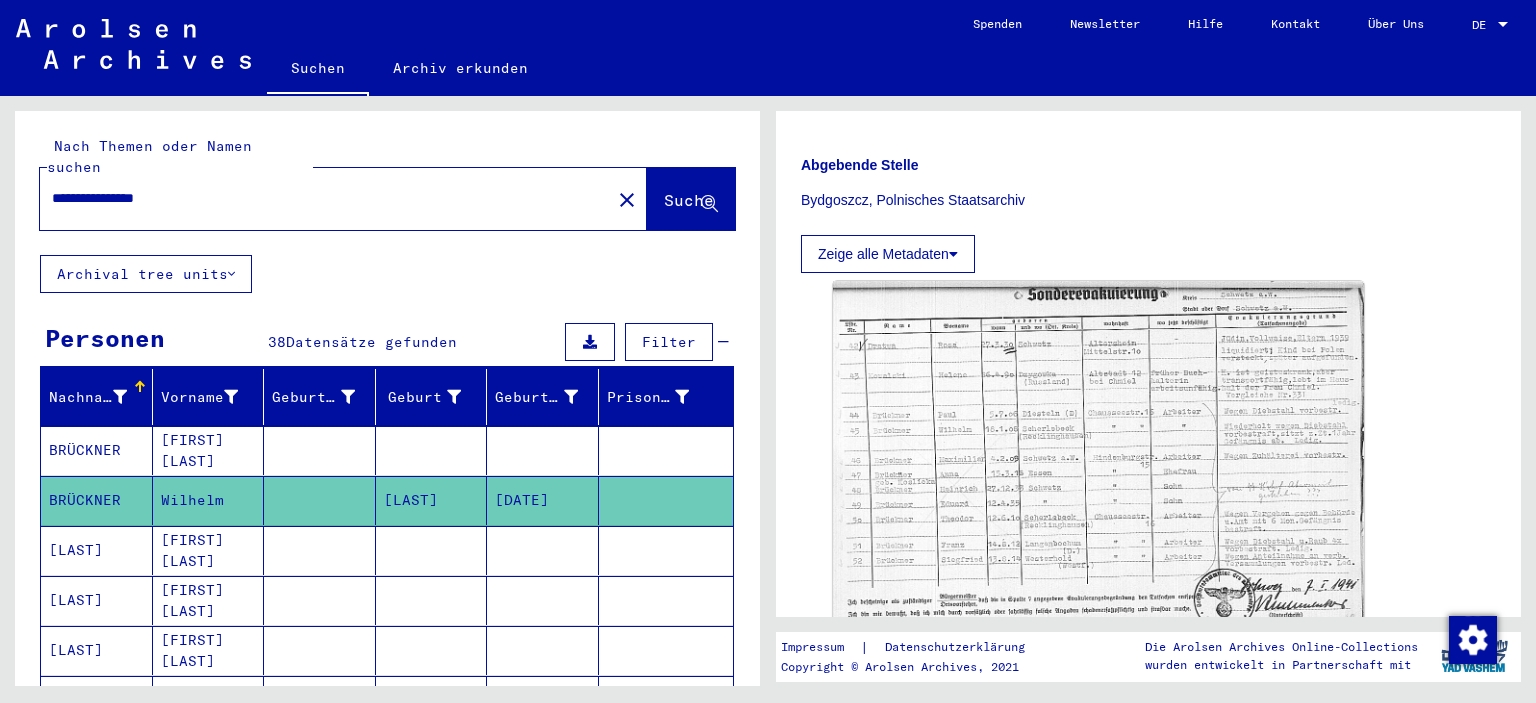drag, startPoint x: 258, startPoint y: 186, endPoint x: 0, endPoint y: 141, distance: 261.89502 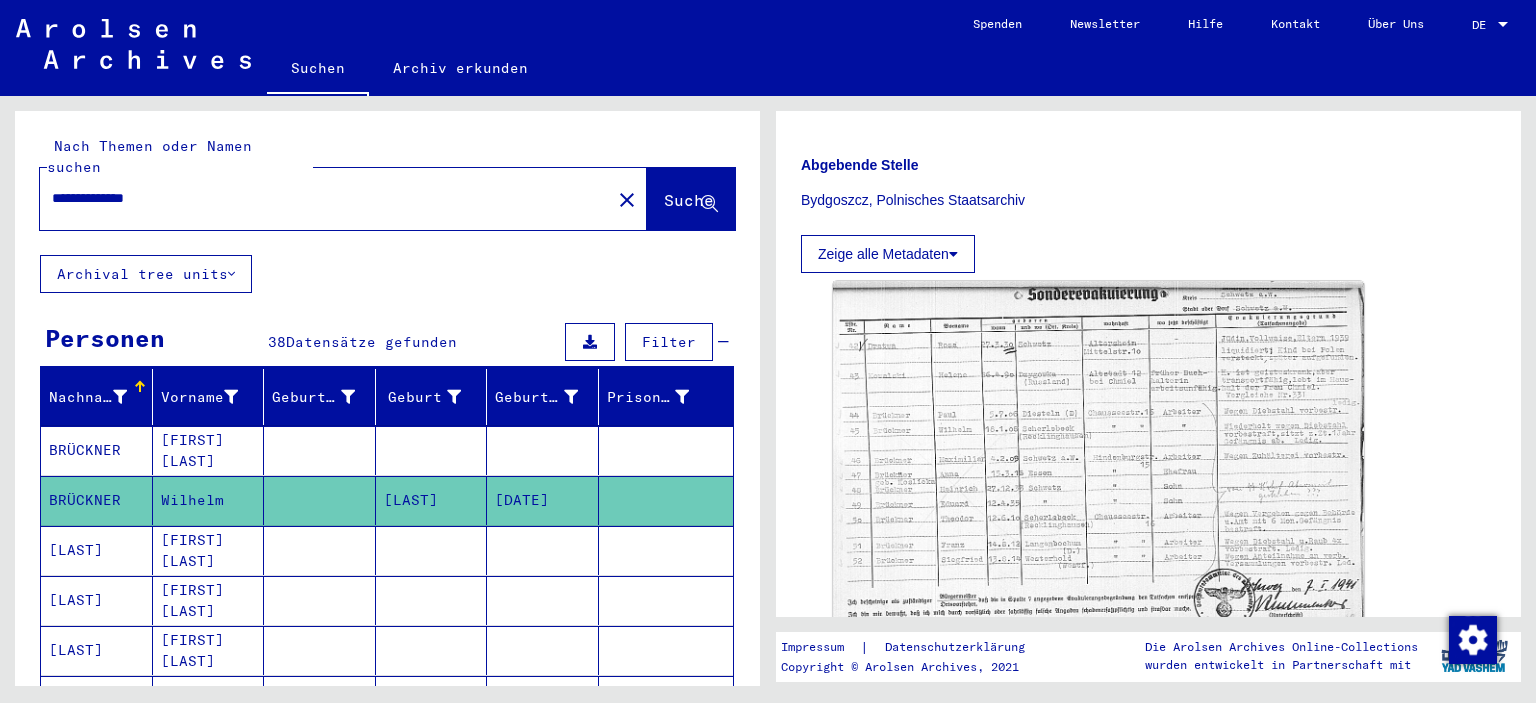 type on "**********" 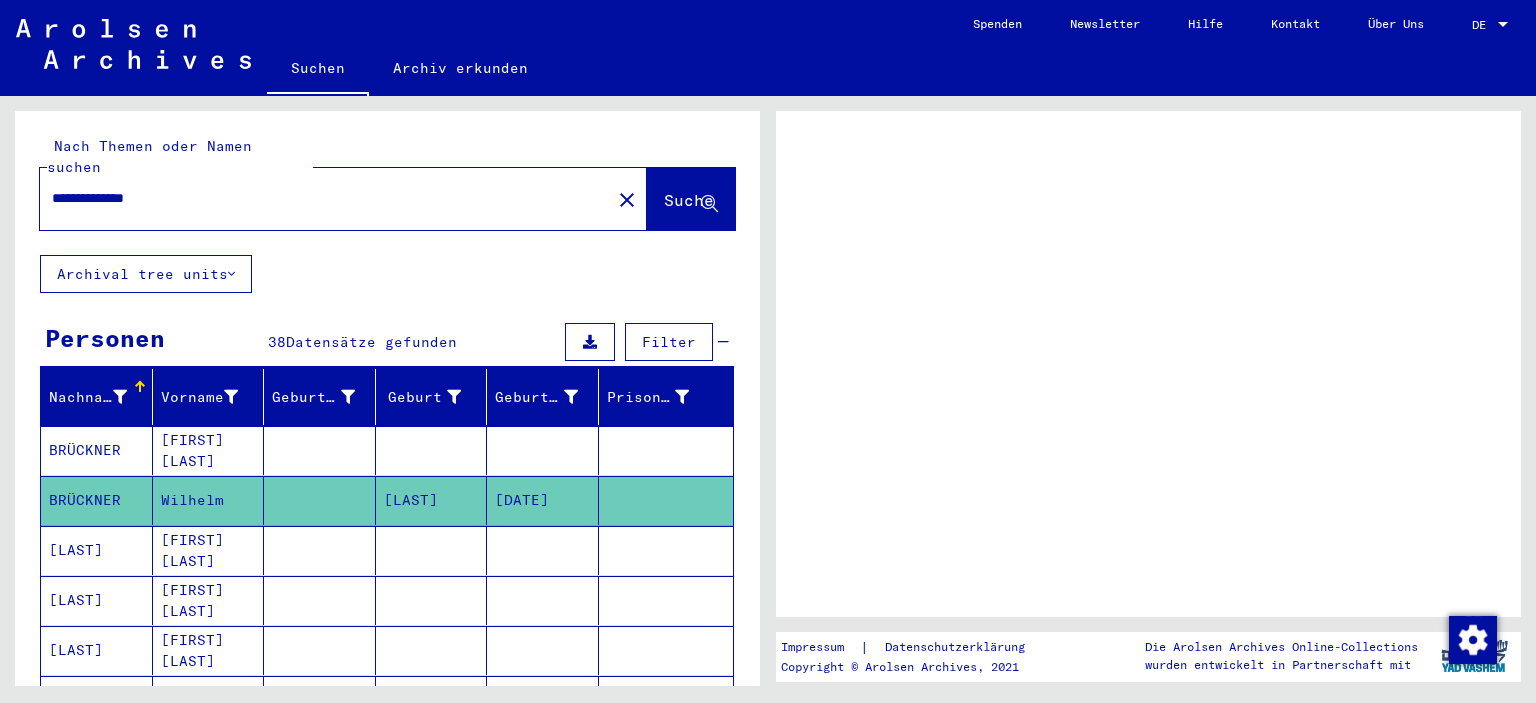 scroll, scrollTop: 0, scrollLeft: 0, axis: both 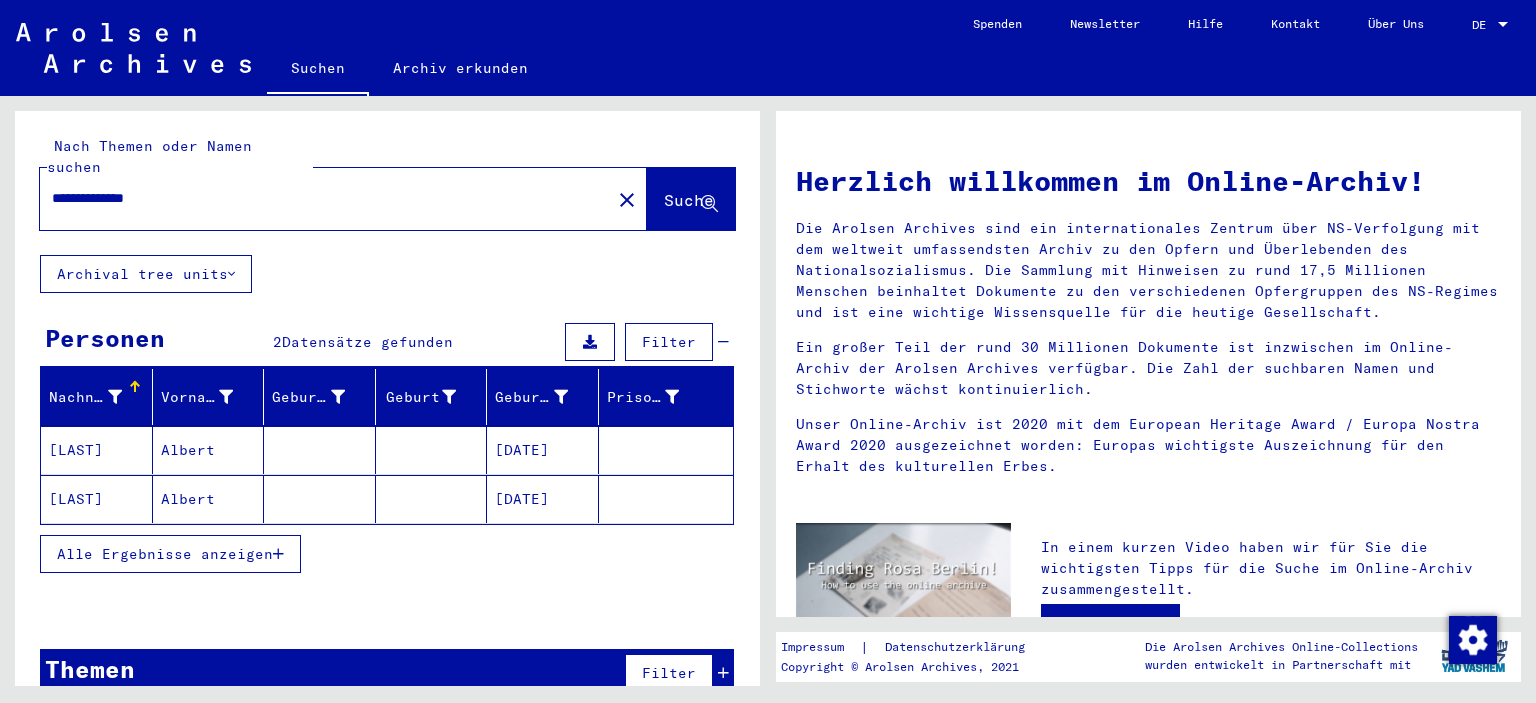 click on "[LAST]" at bounding box center (97, 499) 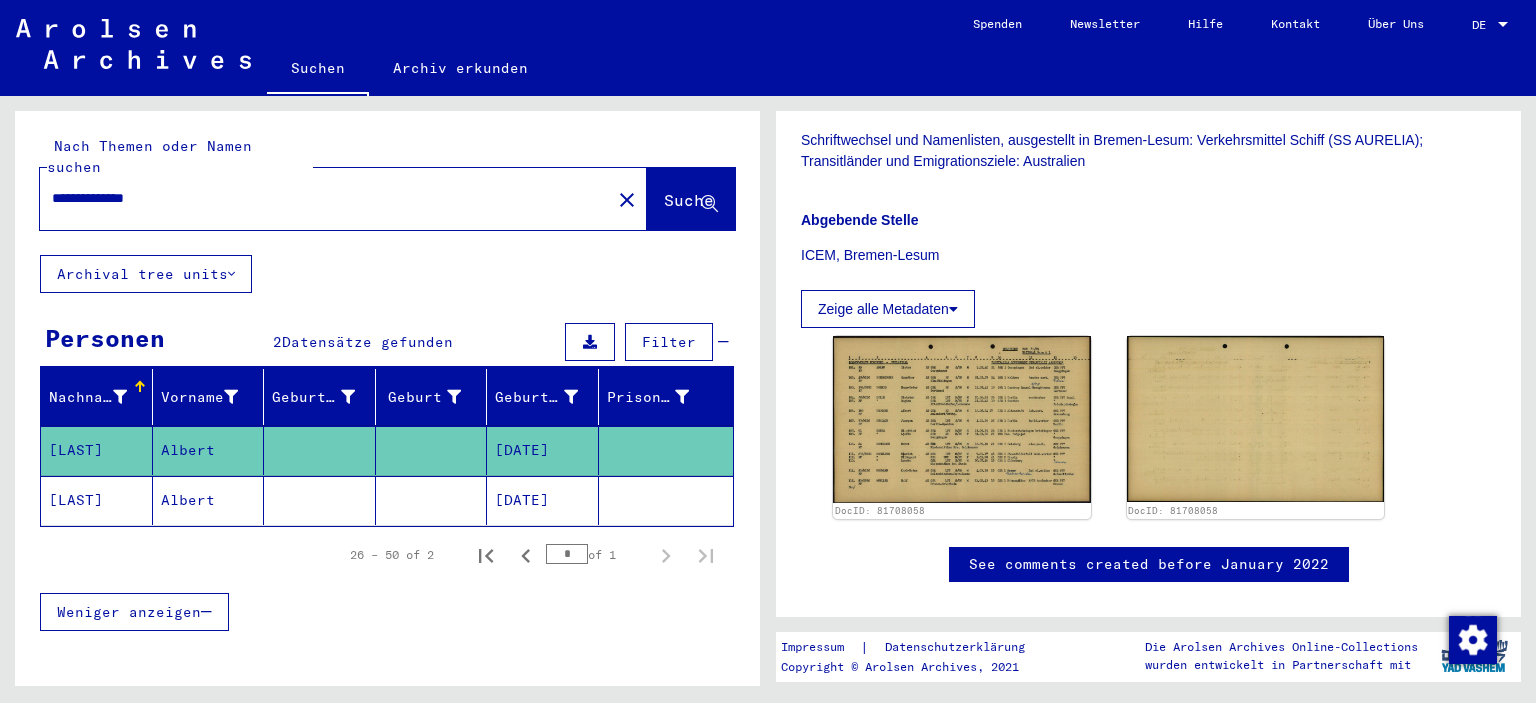 scroll, scrollTop: 416, scrollLeft: 0, axis: vertical 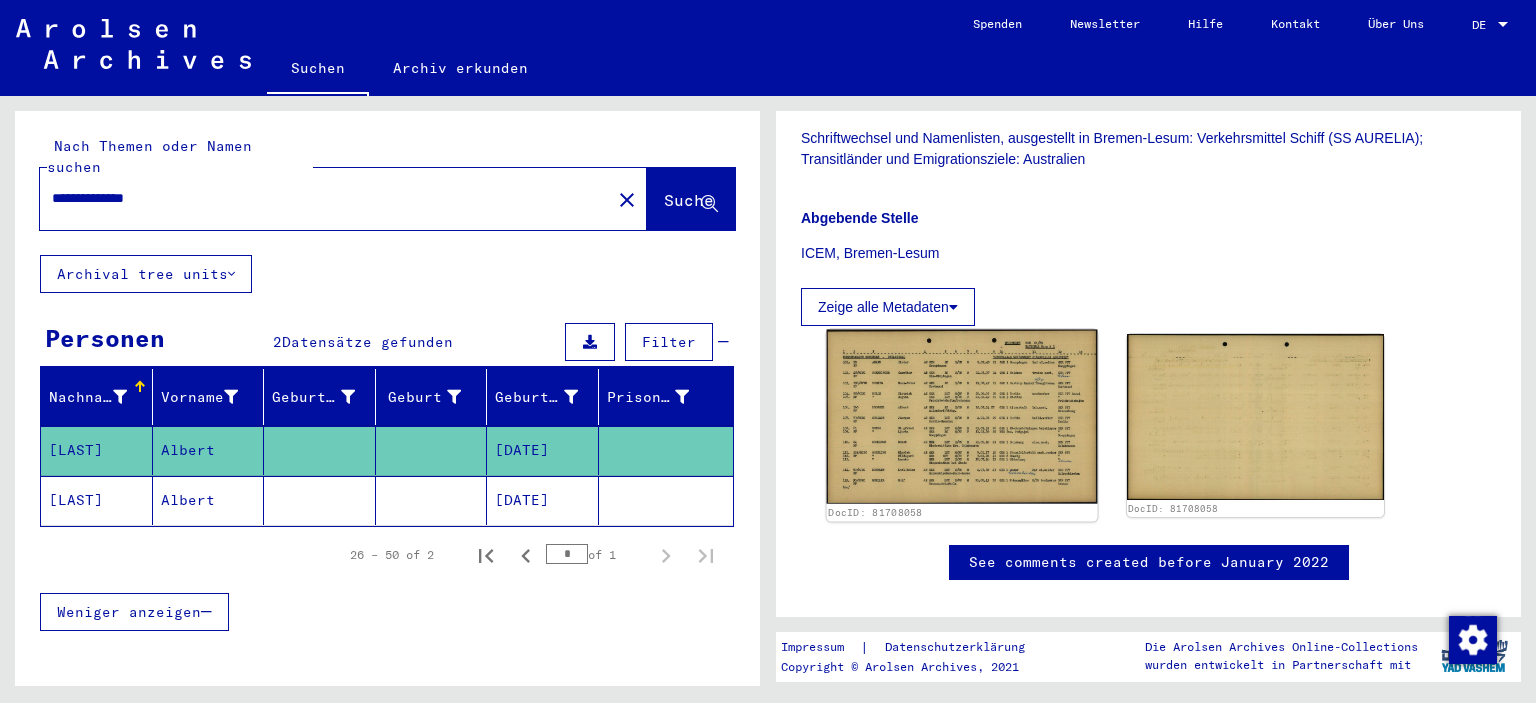 click 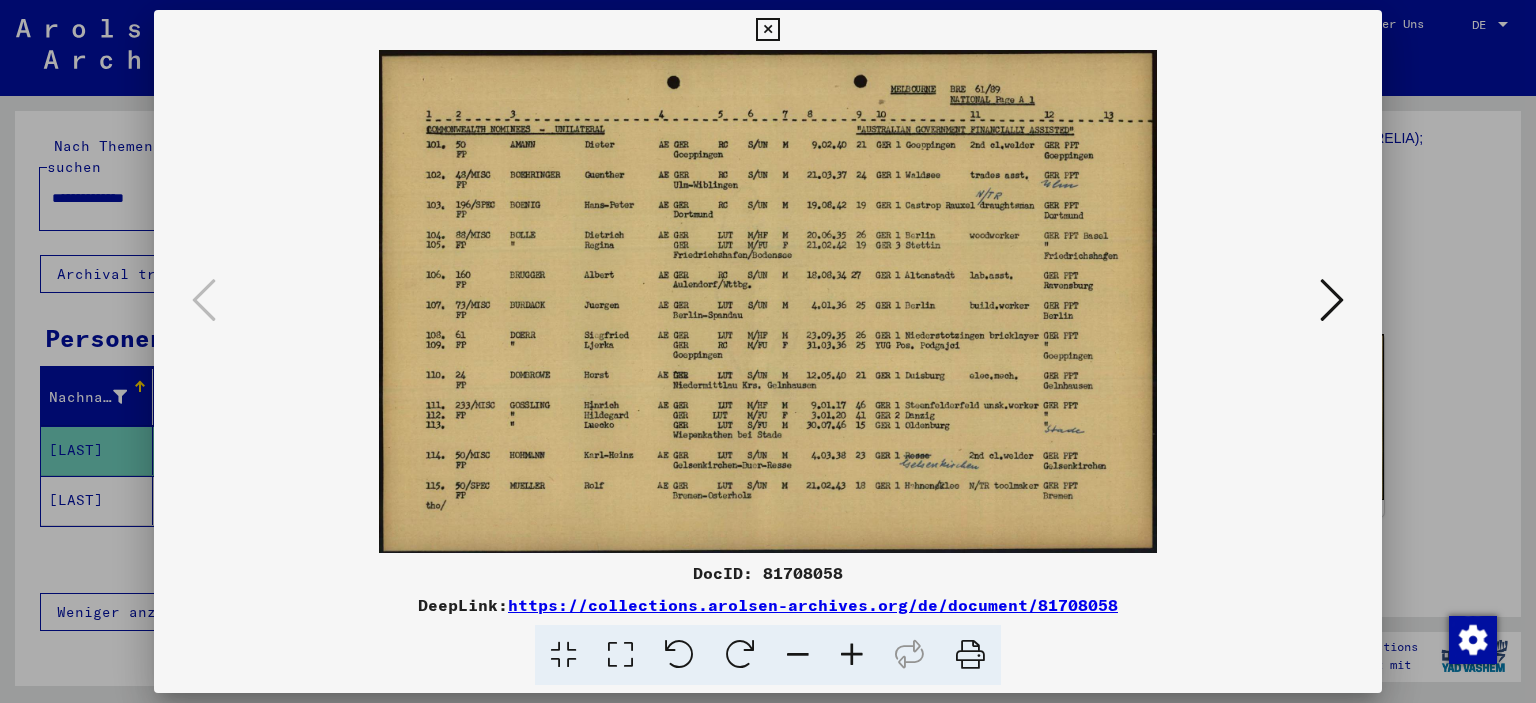click on "https://collections.arolsen-archives.org/de/document/81708058" at bounding box center [813, 605] 